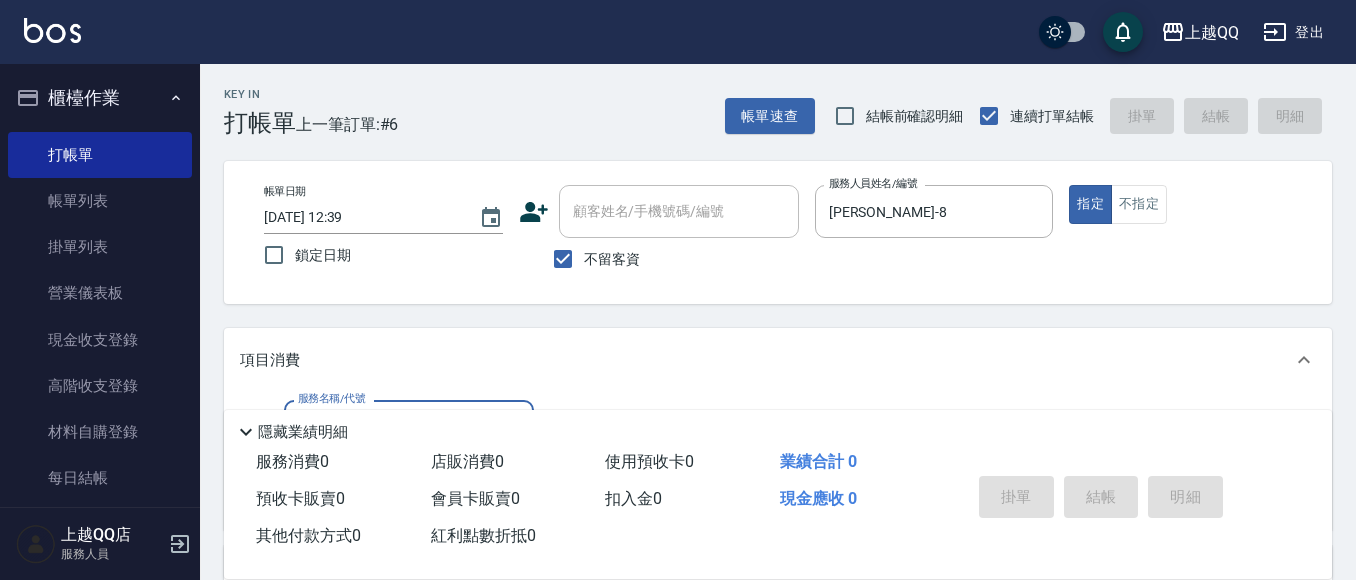 scroll, scrollTop: 114, scrollLeft: 0, axis: vertical 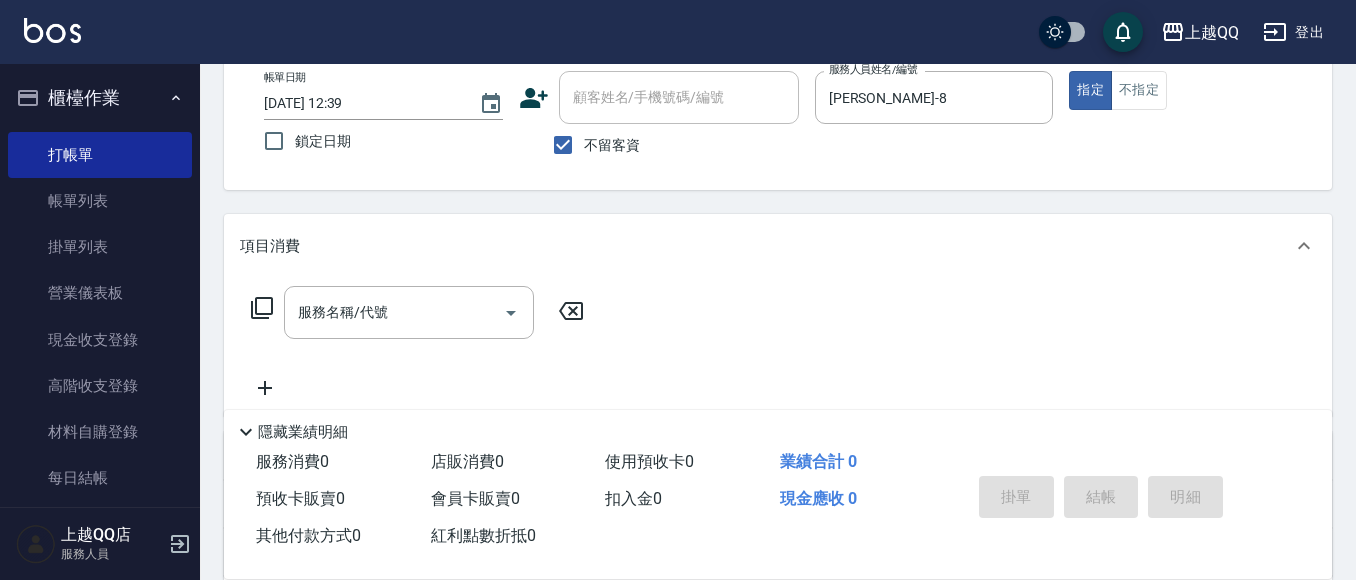 click 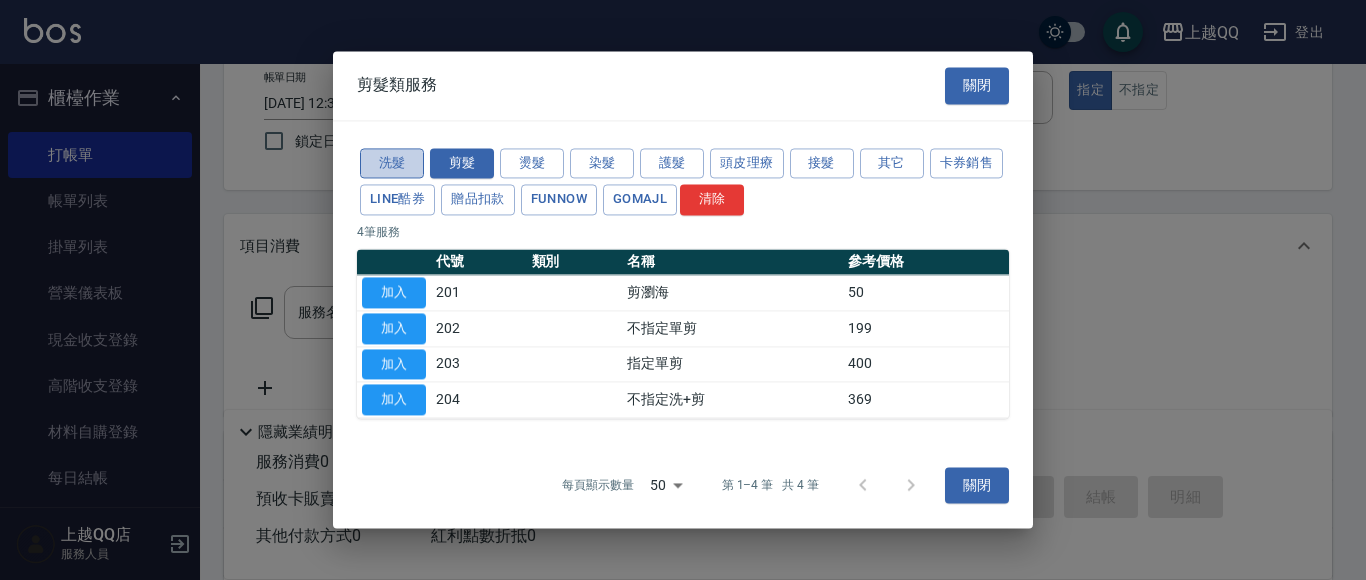 click on "洗髮" at bounding box center [392, 163] 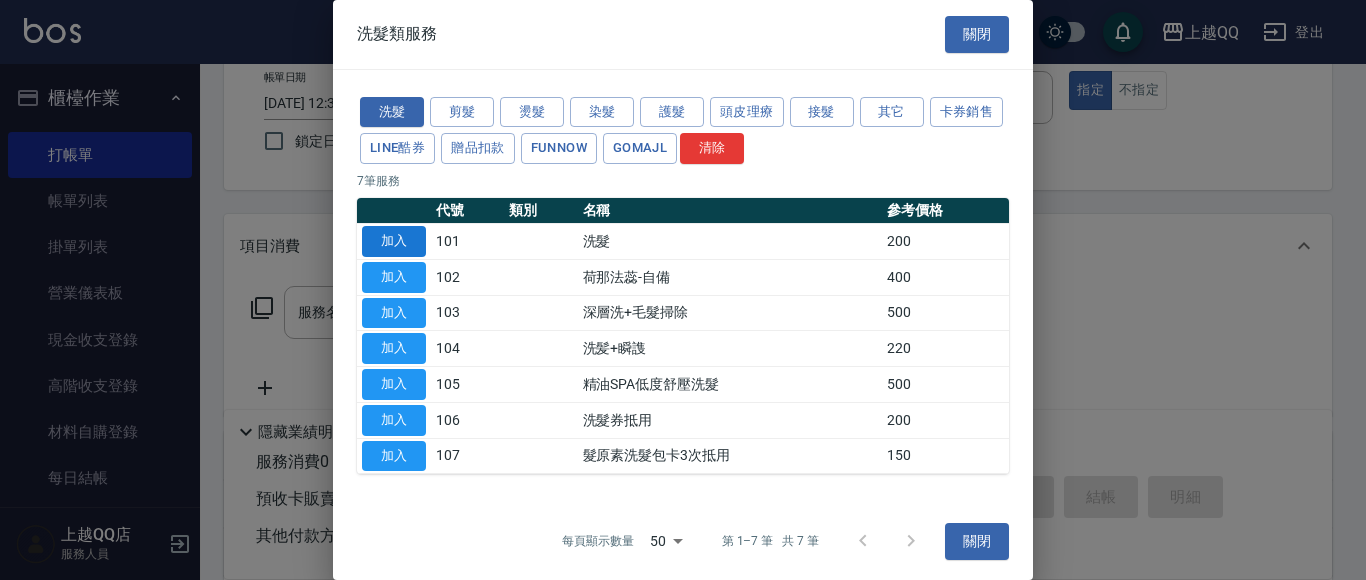 click on "加入" at bounding box center (394, 241) 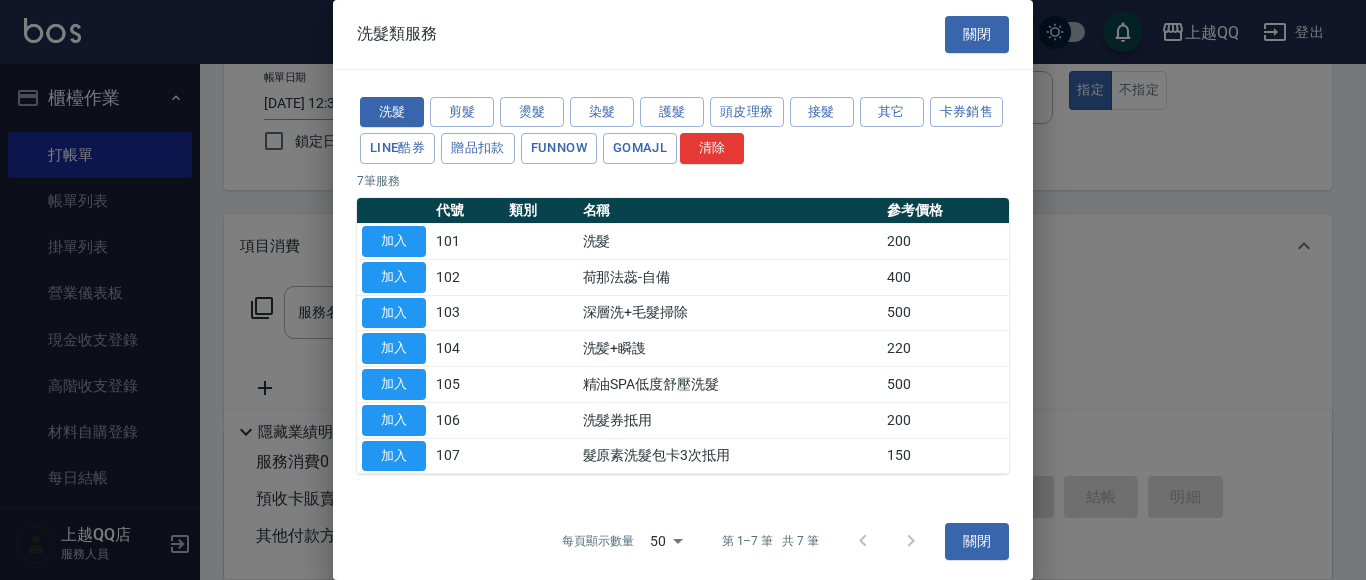 type on "洗髮(101)" 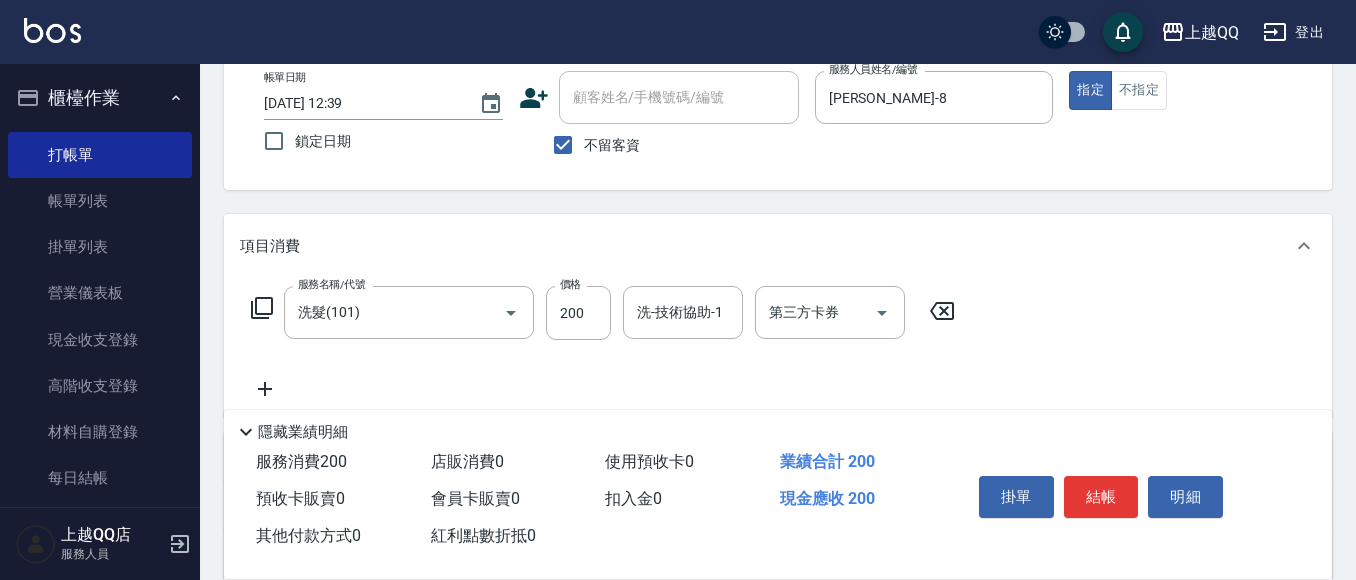 click 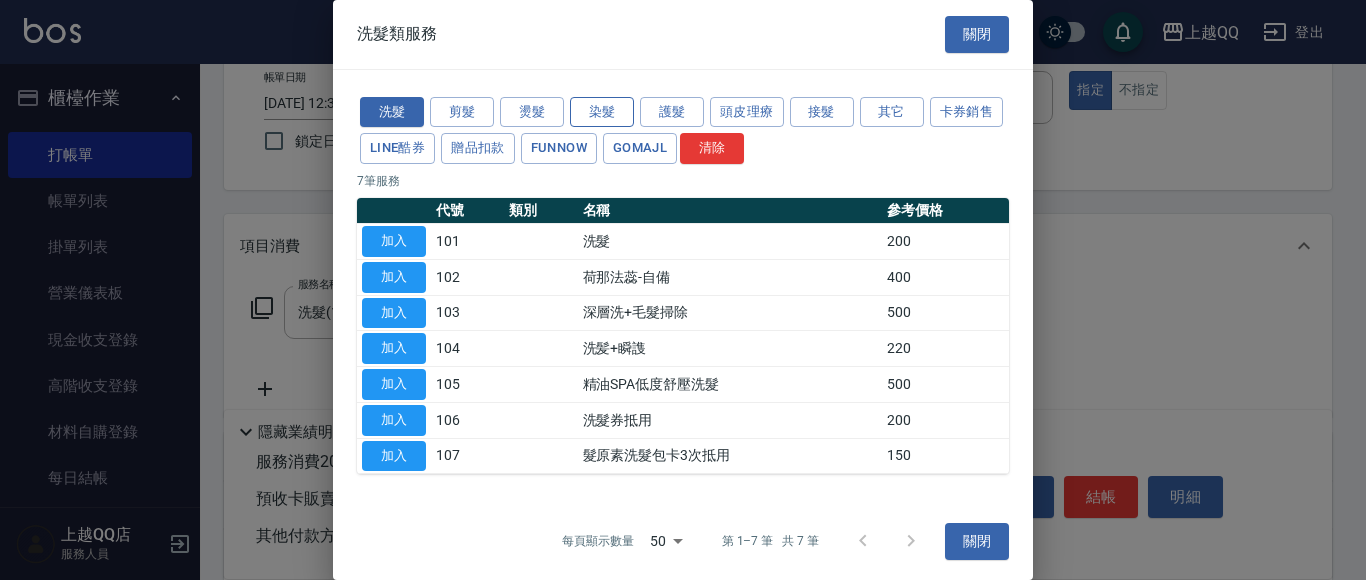 click on "染髮" at bounding box center [602, 112] 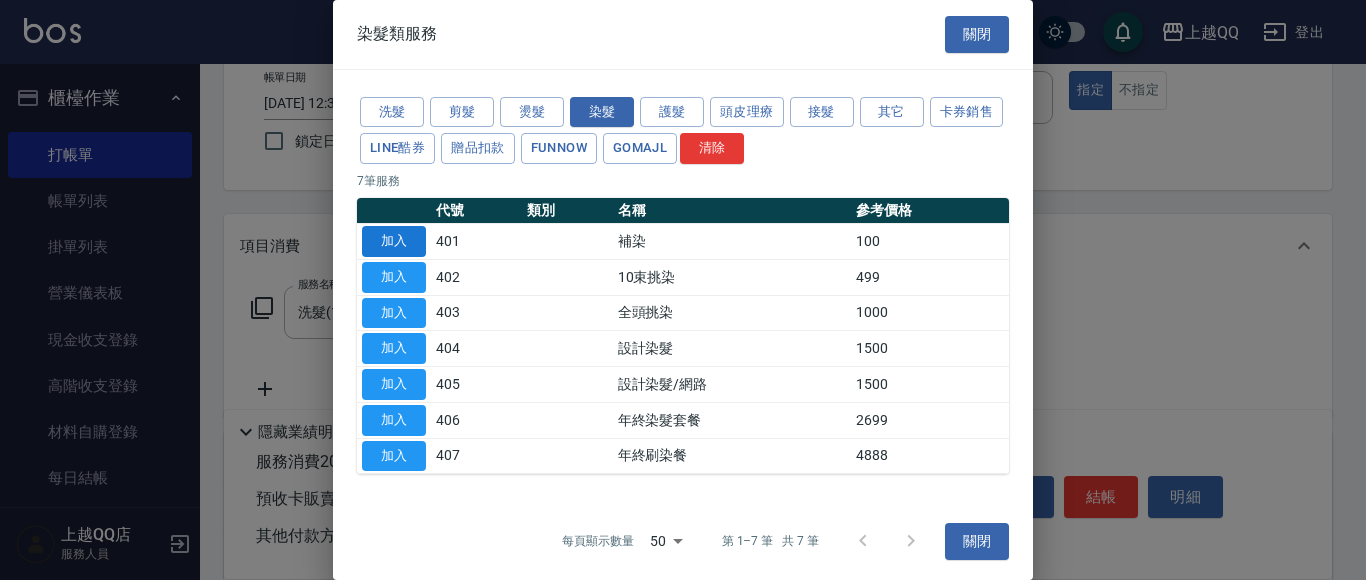 click on "加入" at bounding box center (394, 241) 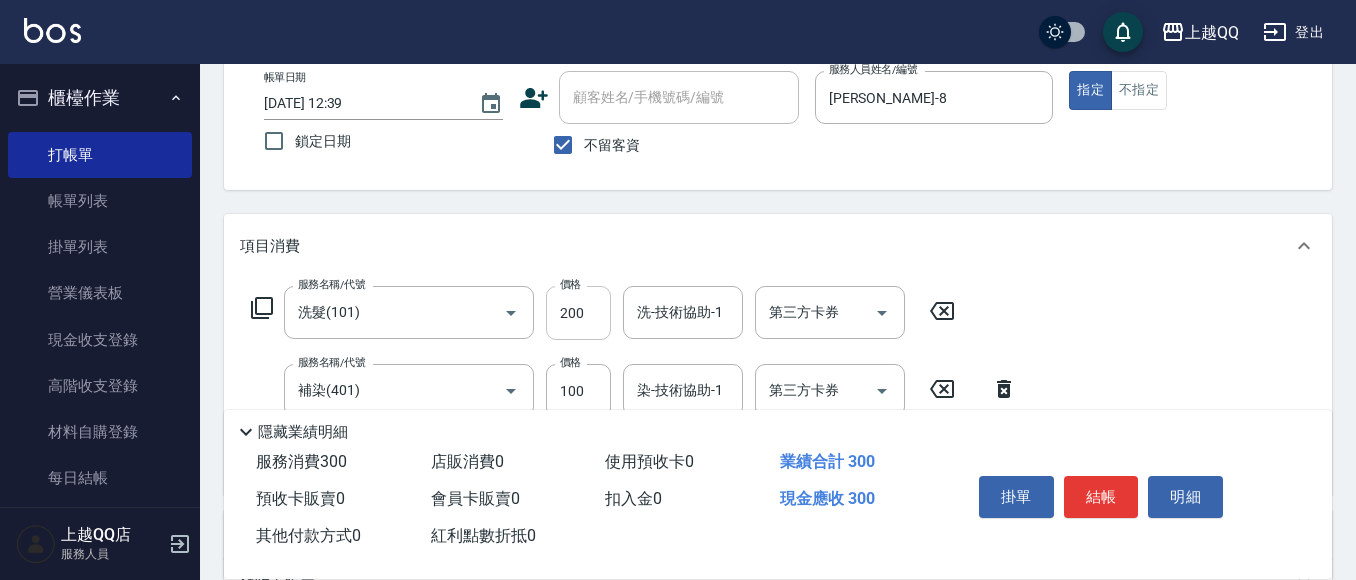 click on "200" at bounding box center (578, 313) 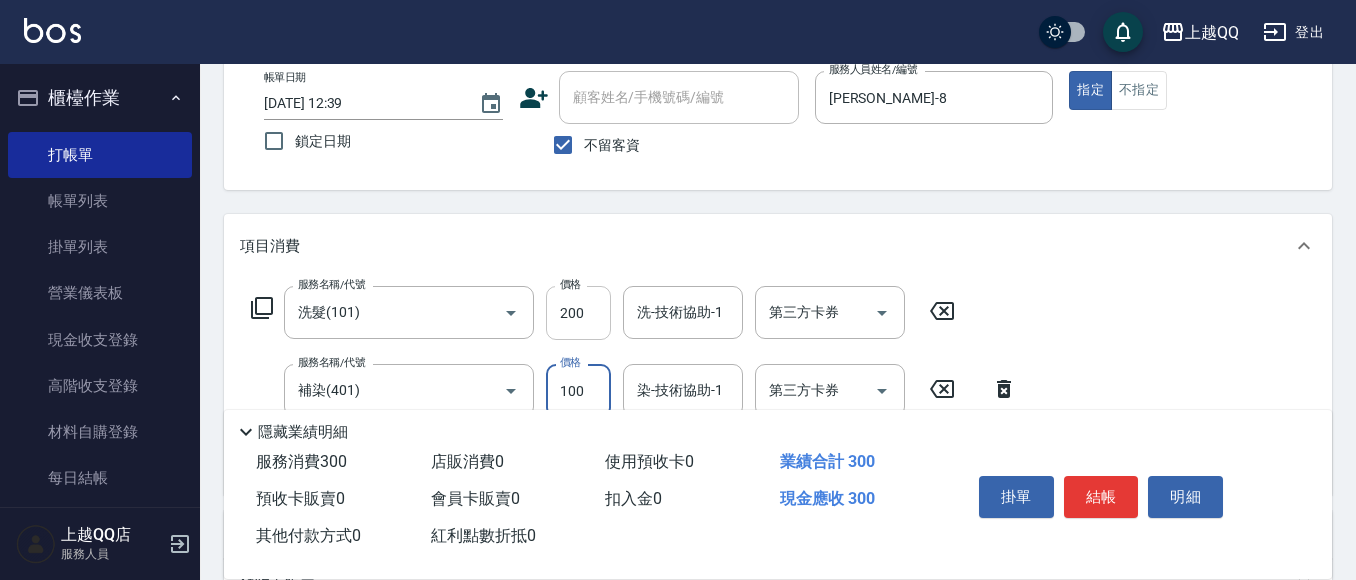 click on "200" at bounding box center [578, 313] 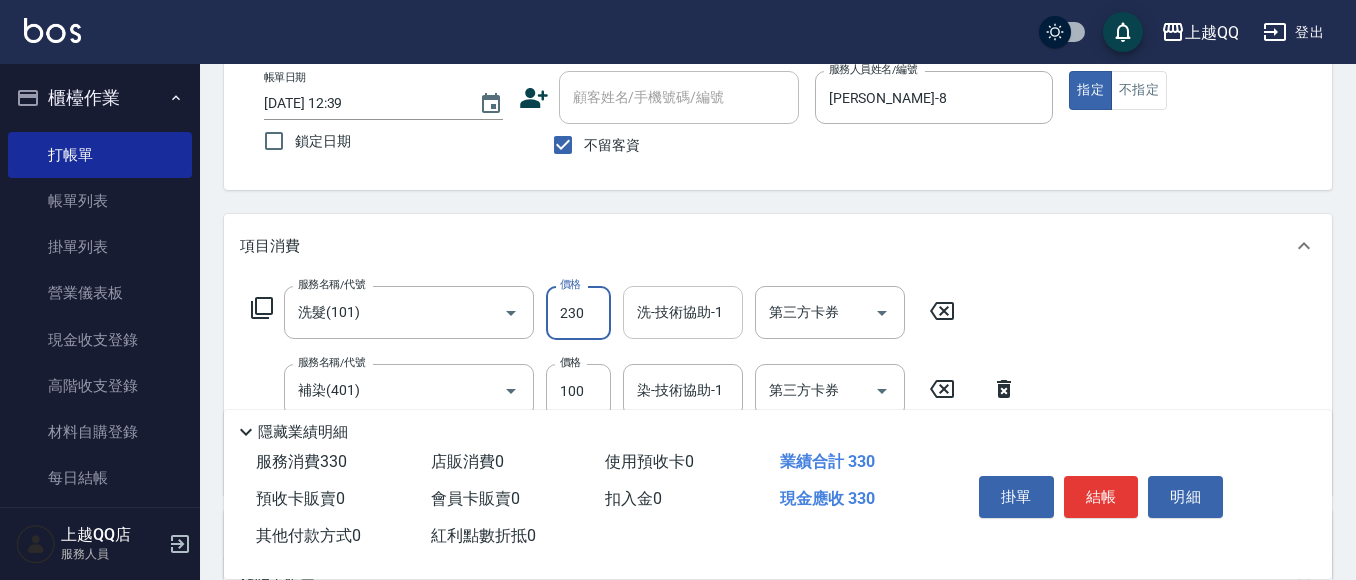 type on "230" 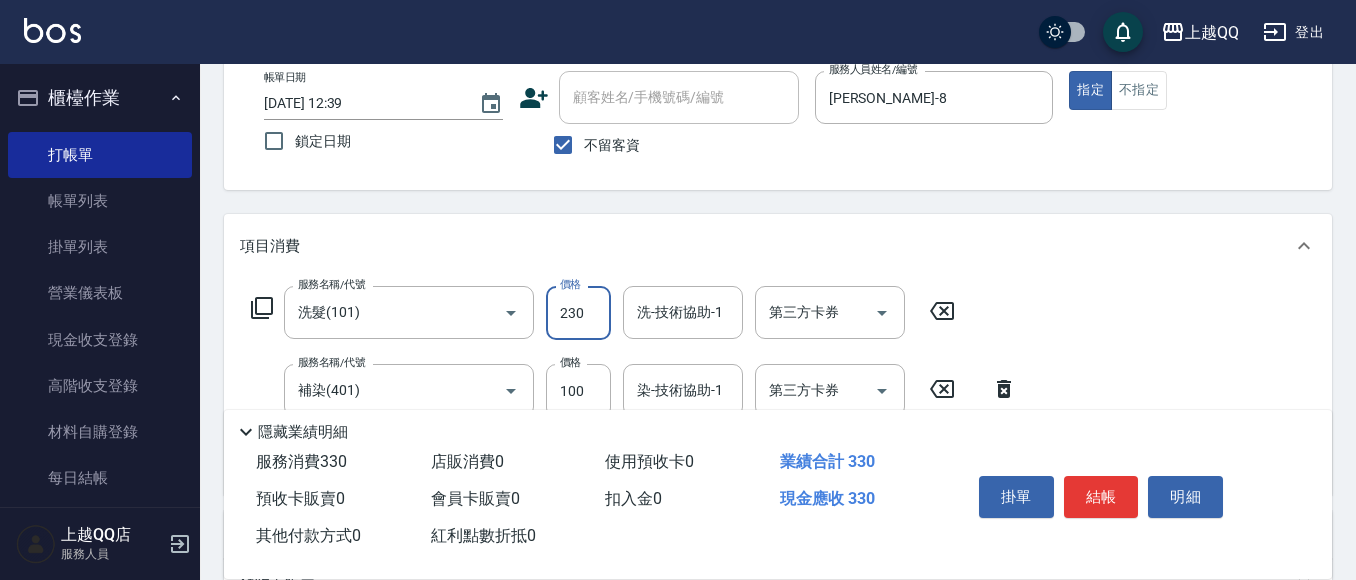 click on "洗-技術協助-1" at bounding box center (683, 312) 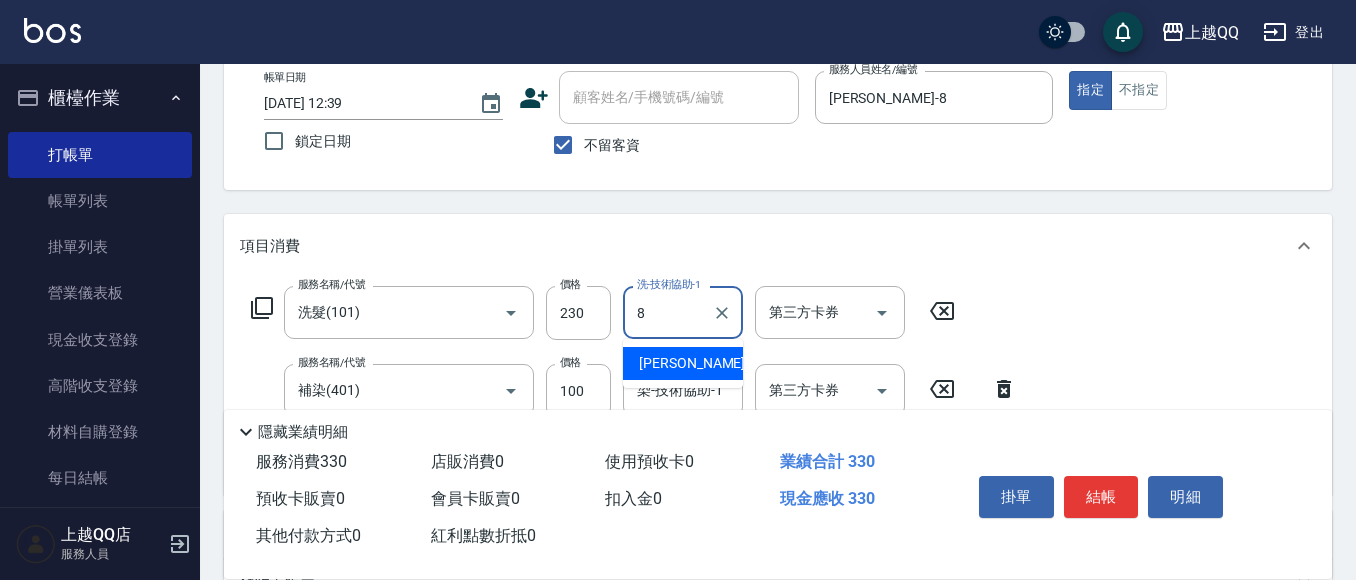 click on "[PERSON_NAME] -8" at bounding box center (698, 363) 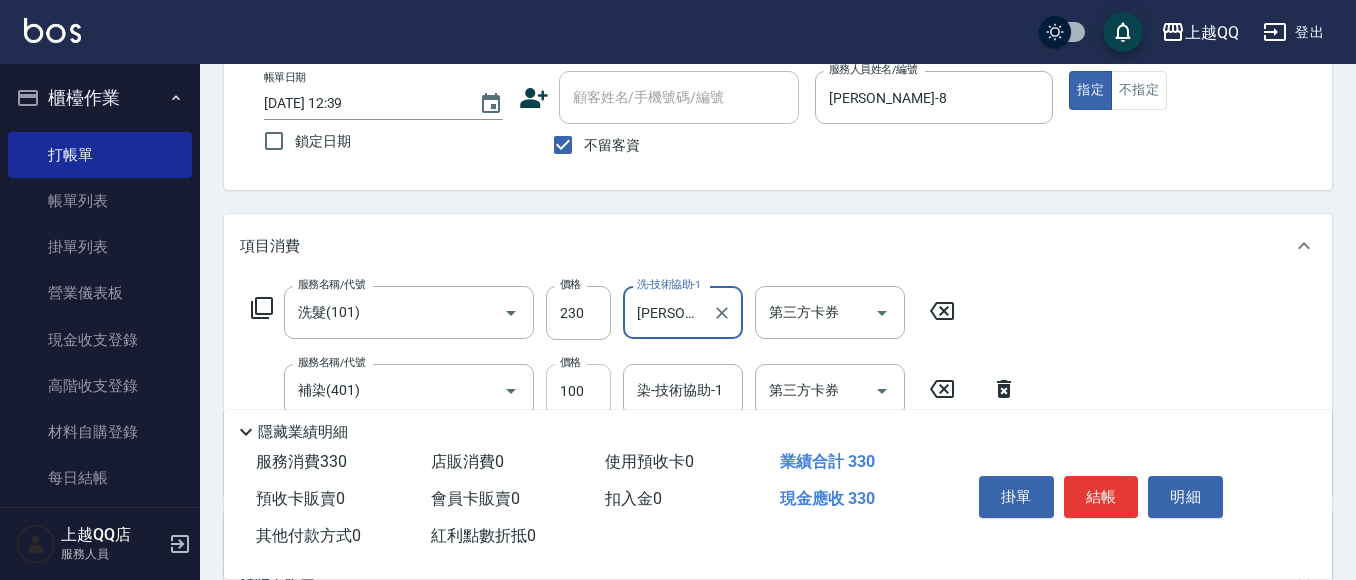 type on "[PERSON_NAME]-8" 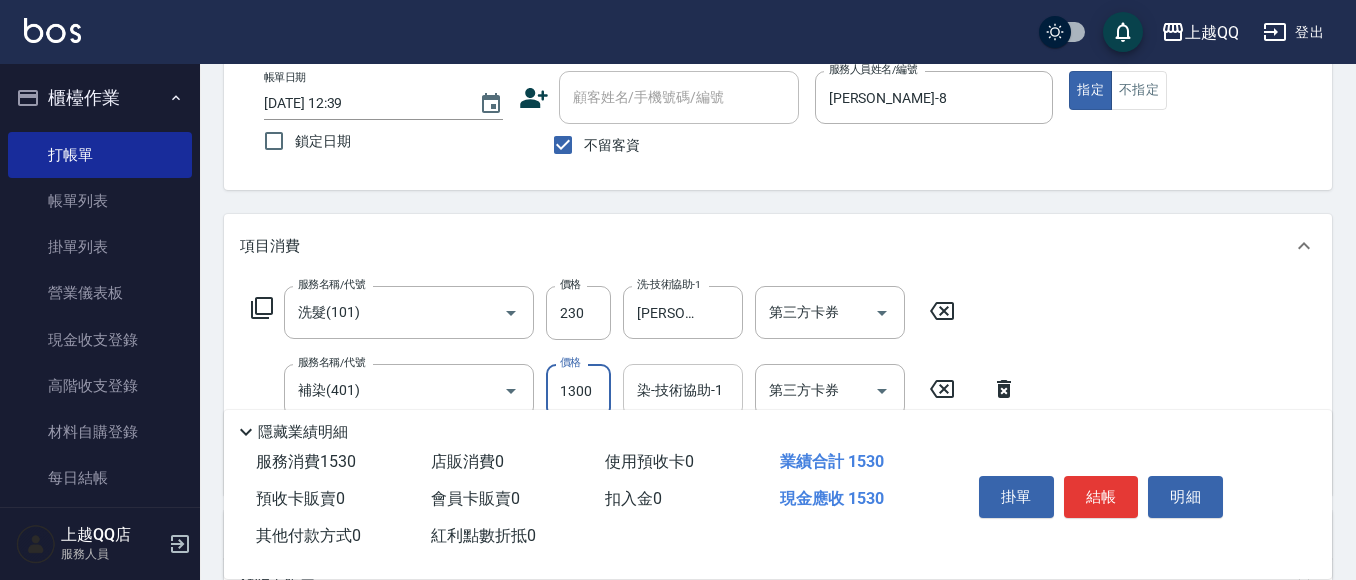 type on "1300" 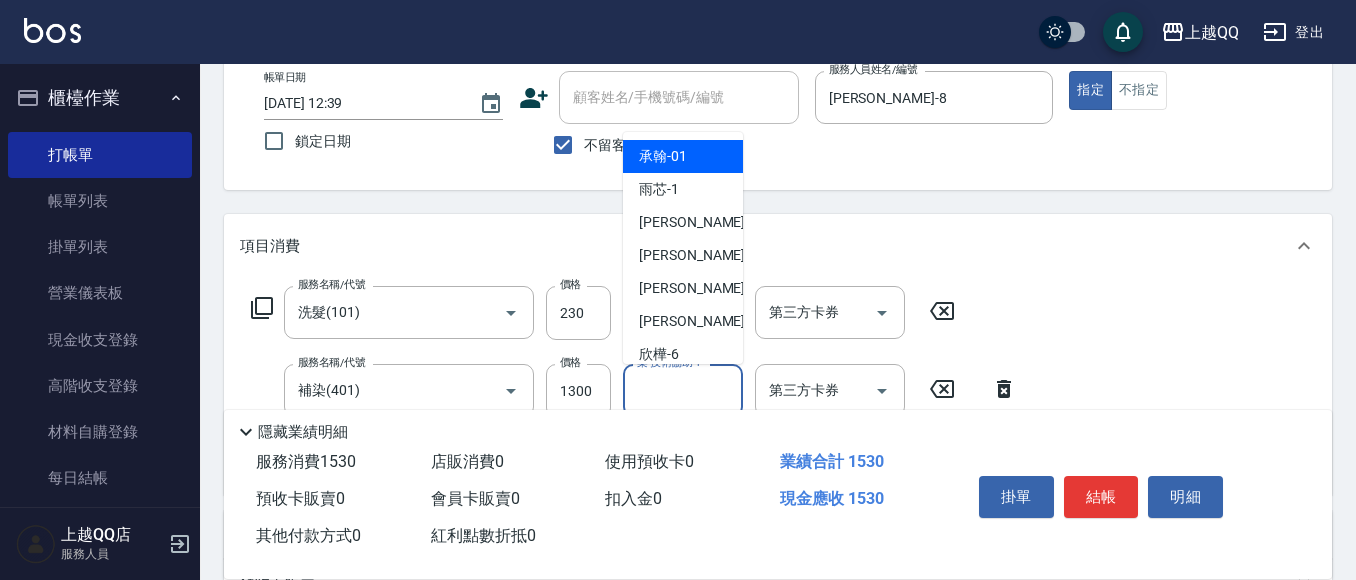 click on "染-技術協助-1" at bounding box center [683, 390] 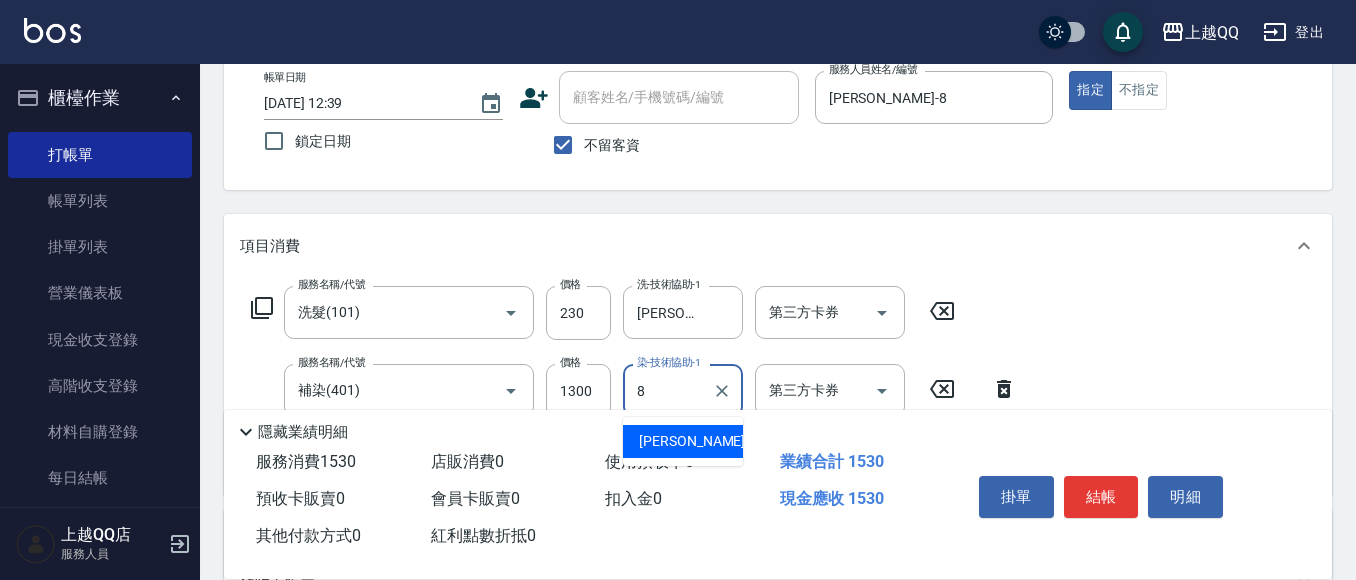 click on "[PERSON_NAME] -8" at bounding box center (698, 441) 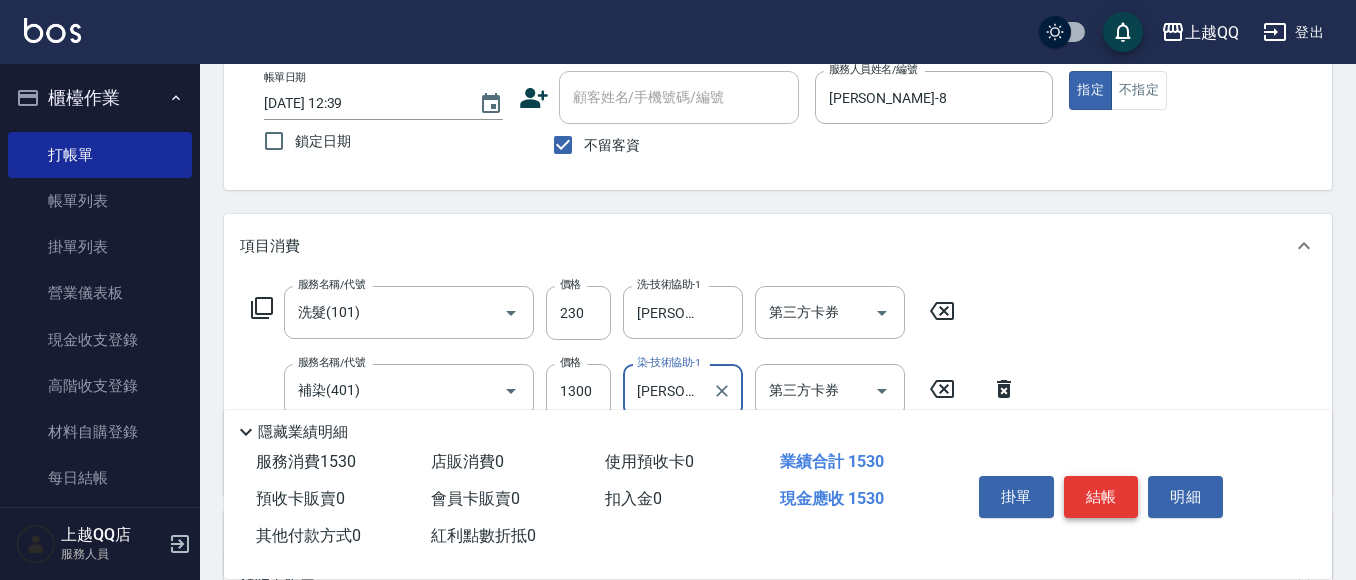 type on "[PERSON_NAME]-8" 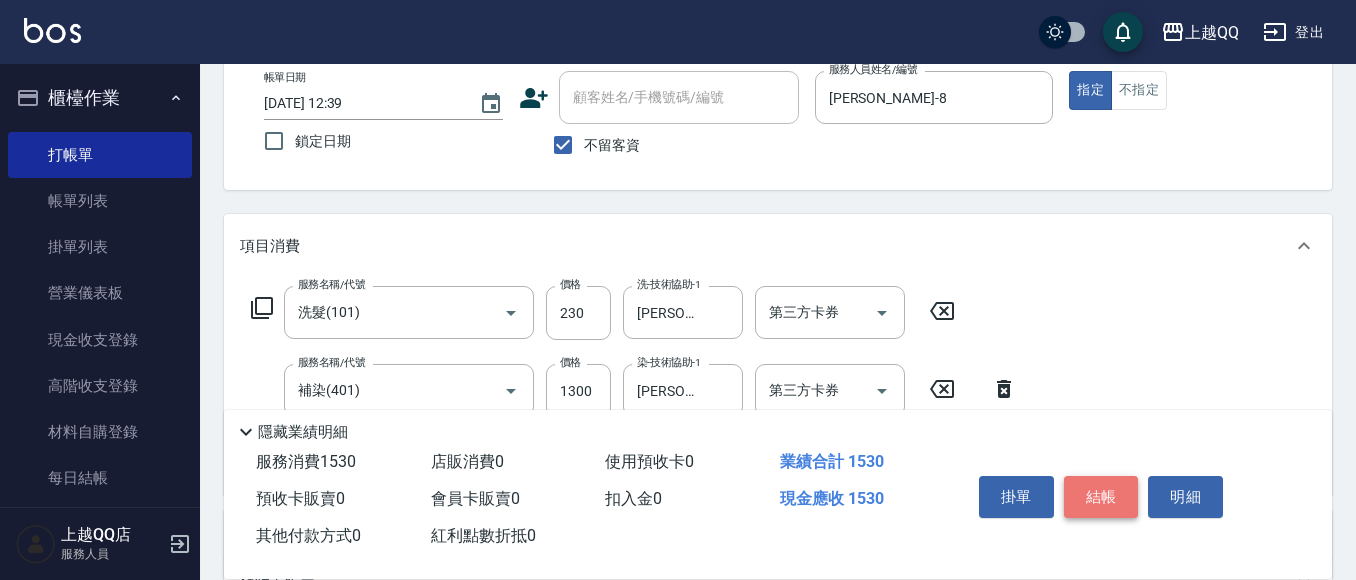 click on "結帳" at bounding box center [1101, 497] 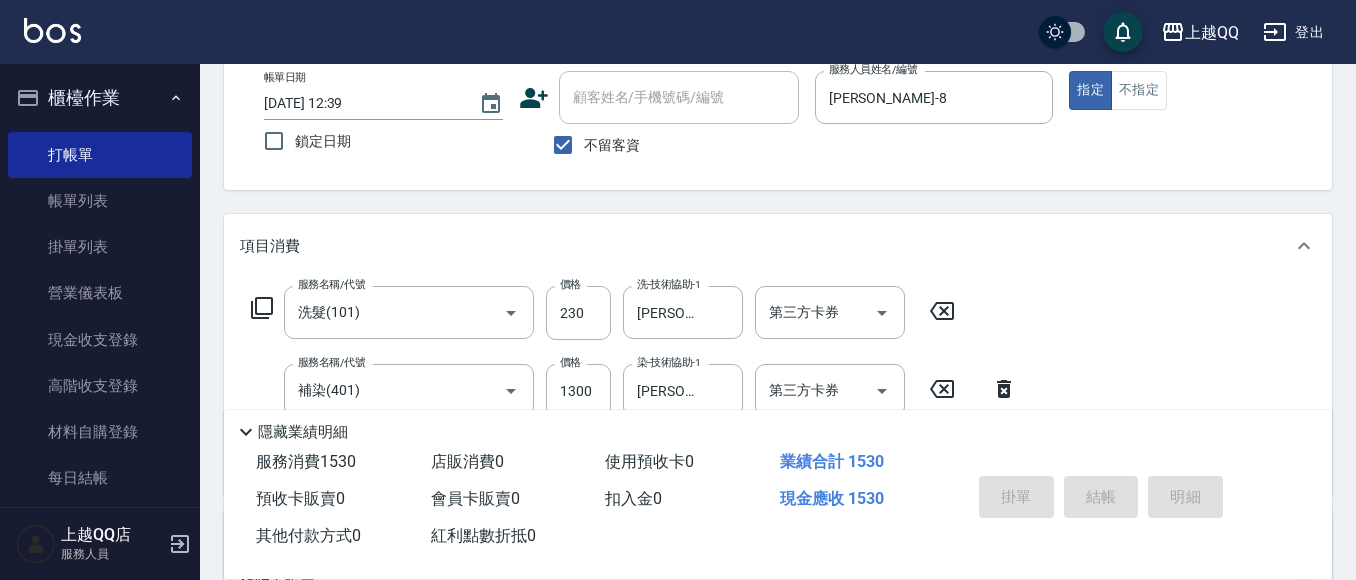 type on "[DATE] 13:23" 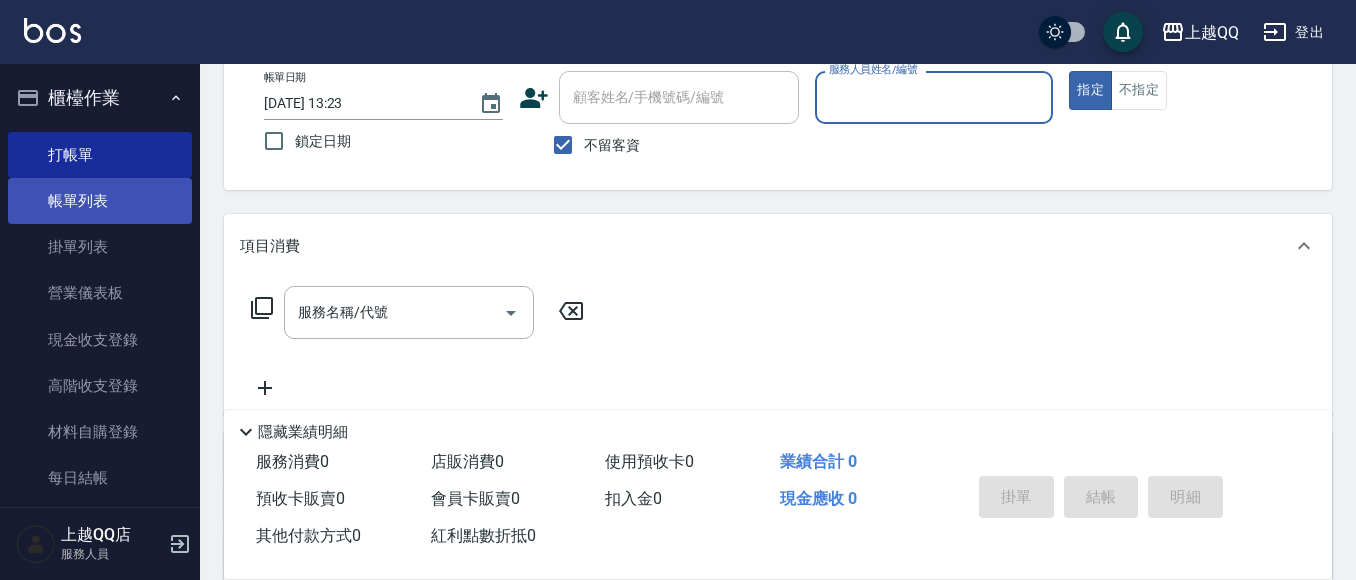click on "帳單列表" at bounding box center [100, 201] 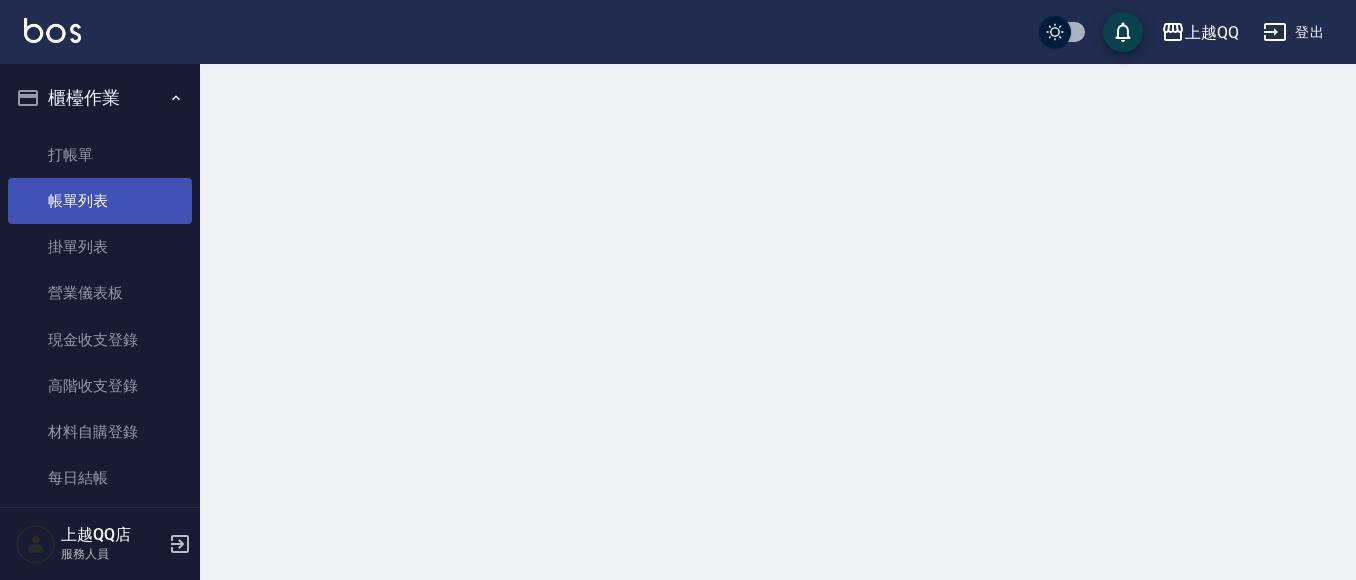 scroll, scrollTop: 0, scrollLeft: 0, axis: both 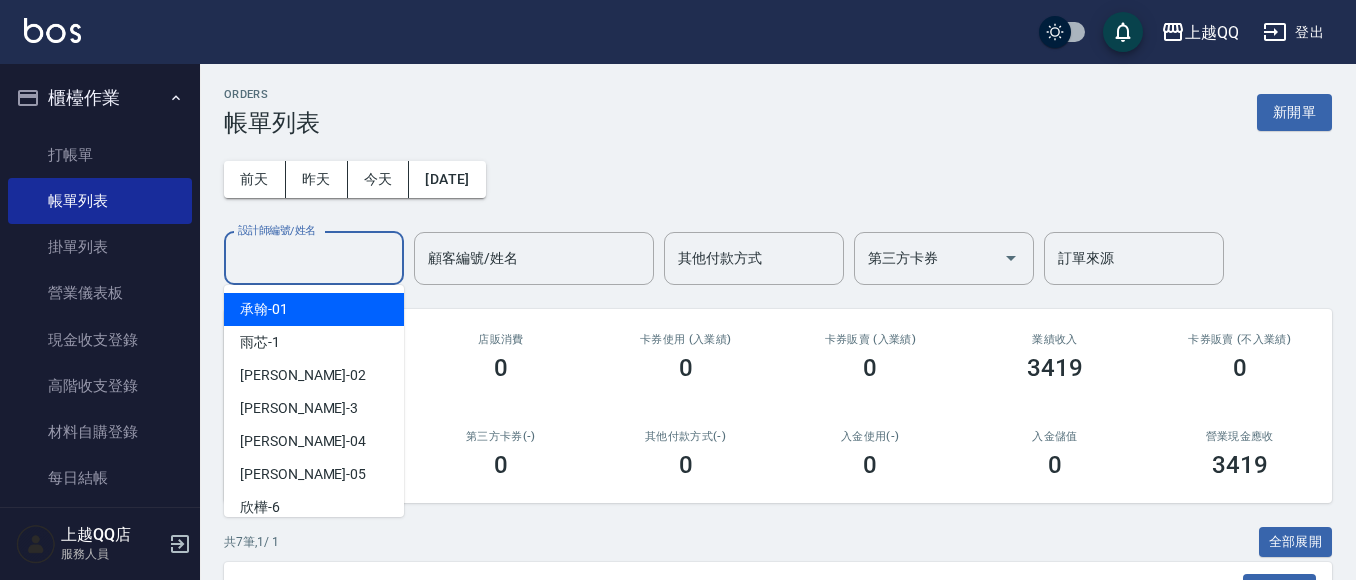 click on "設計師編號/姓名" at bounding box center (314, 258) 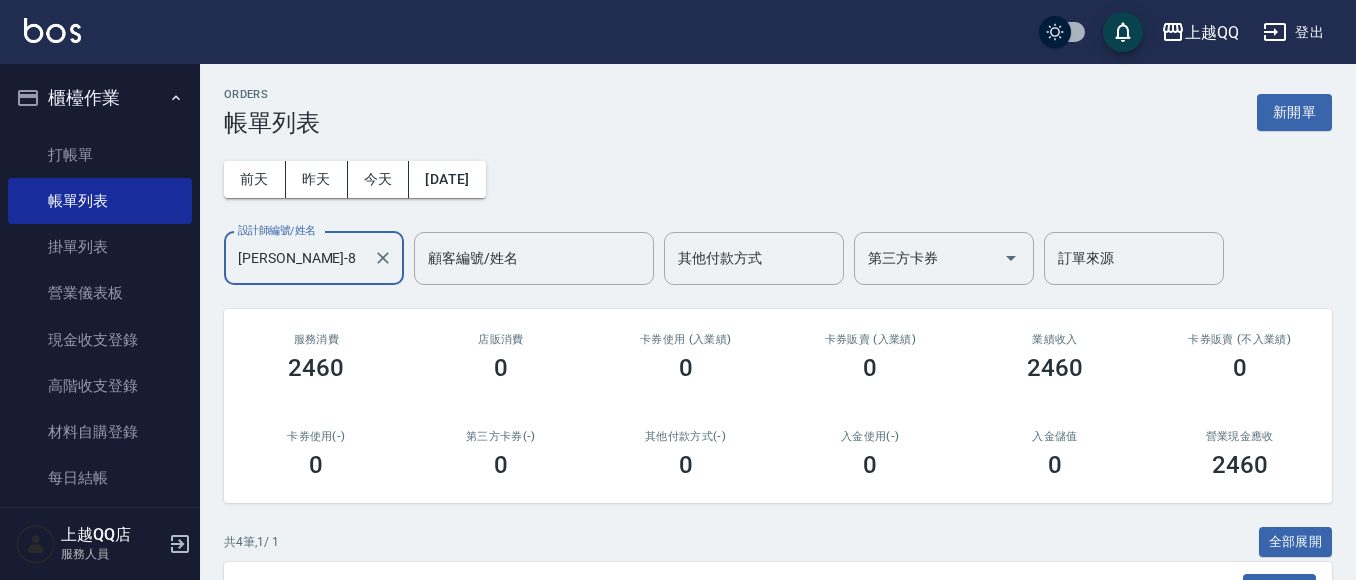scroll, scrollTop: 372, scrollLeft: 0, axis: vertical 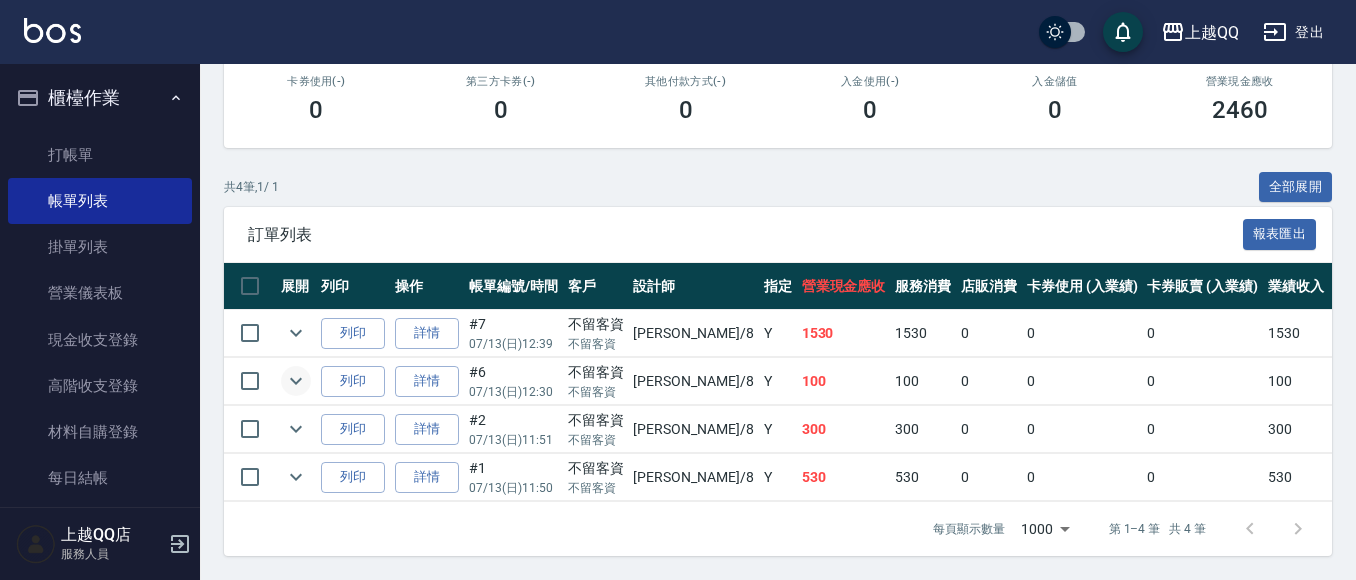 type on "[PERSON_NAME]-8" 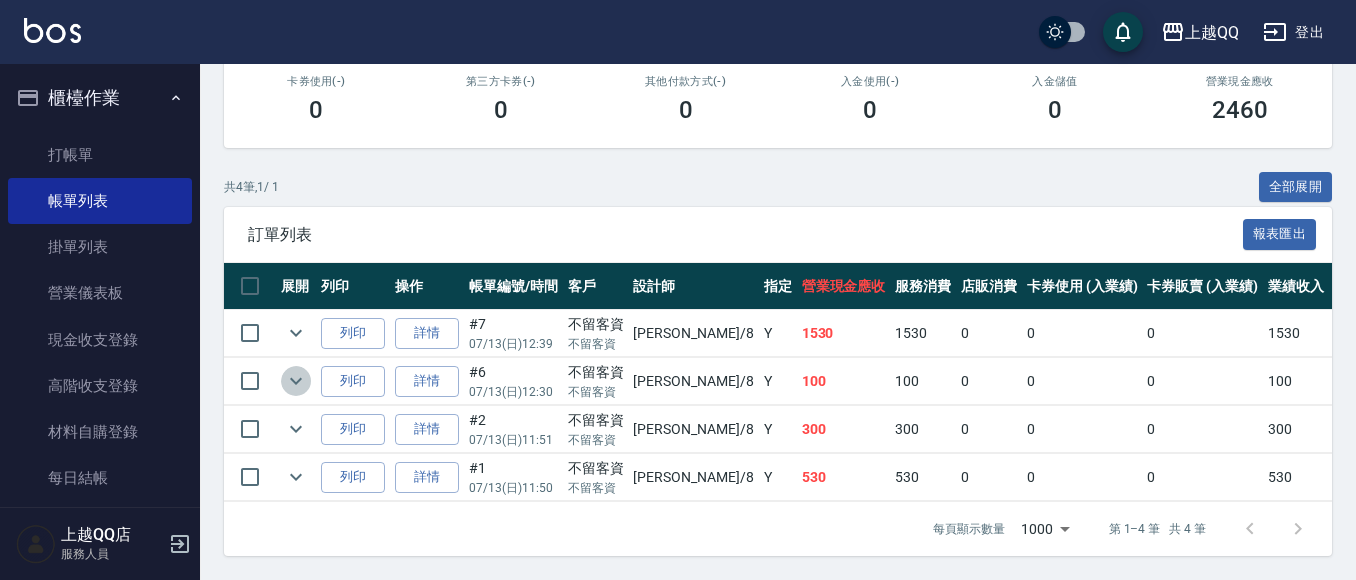 click at bounding box center [296, 381] 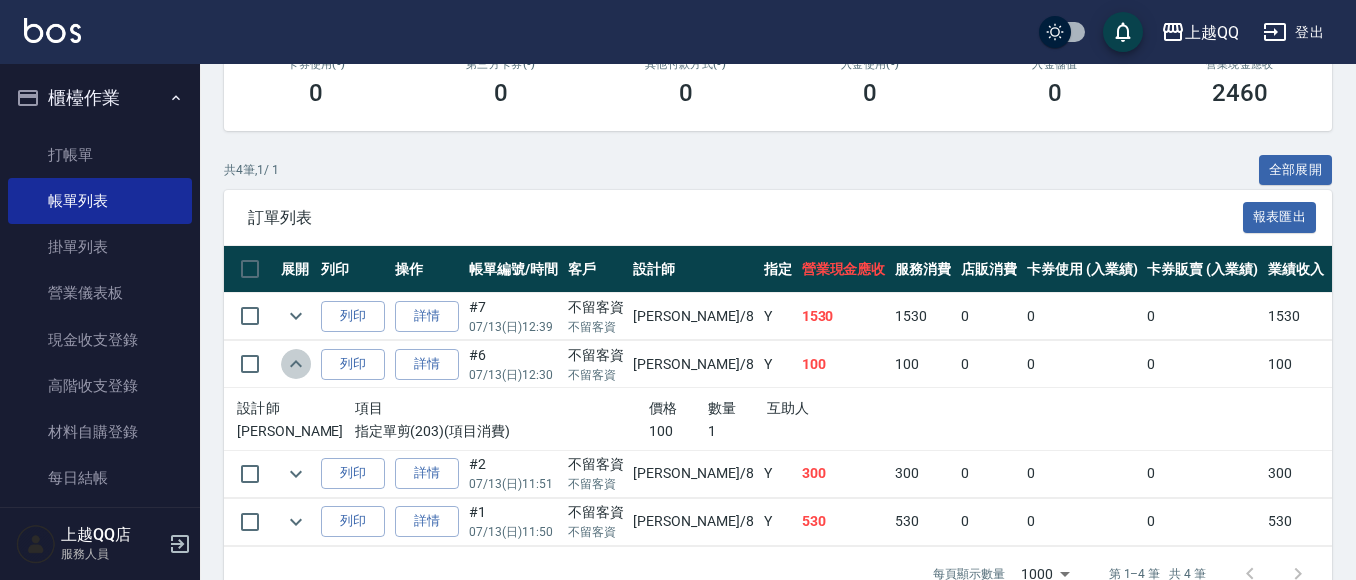 click 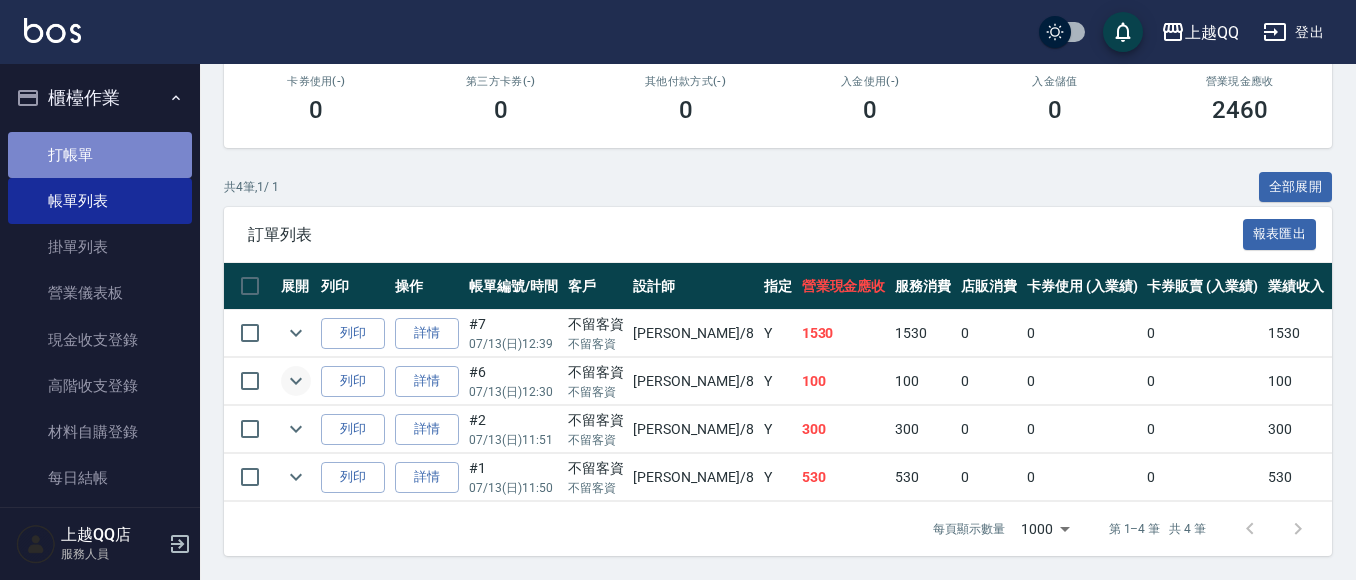 click on "打帳單" at bounding box center [100, 155] 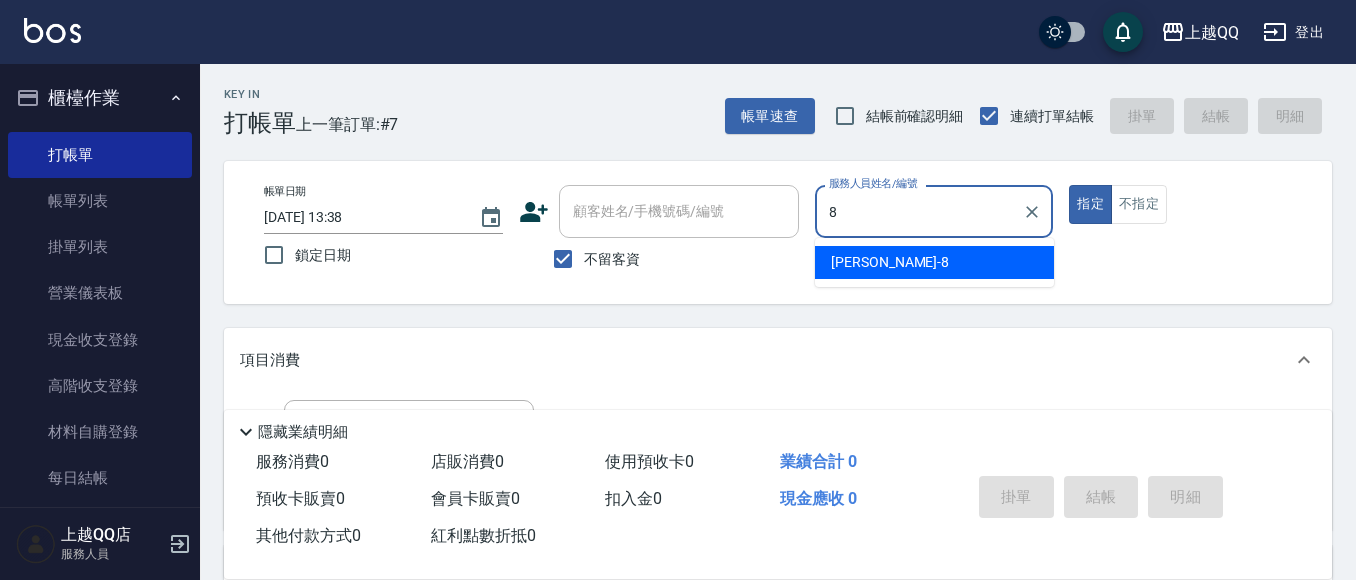 type on "[PERSON_NAME]-8" 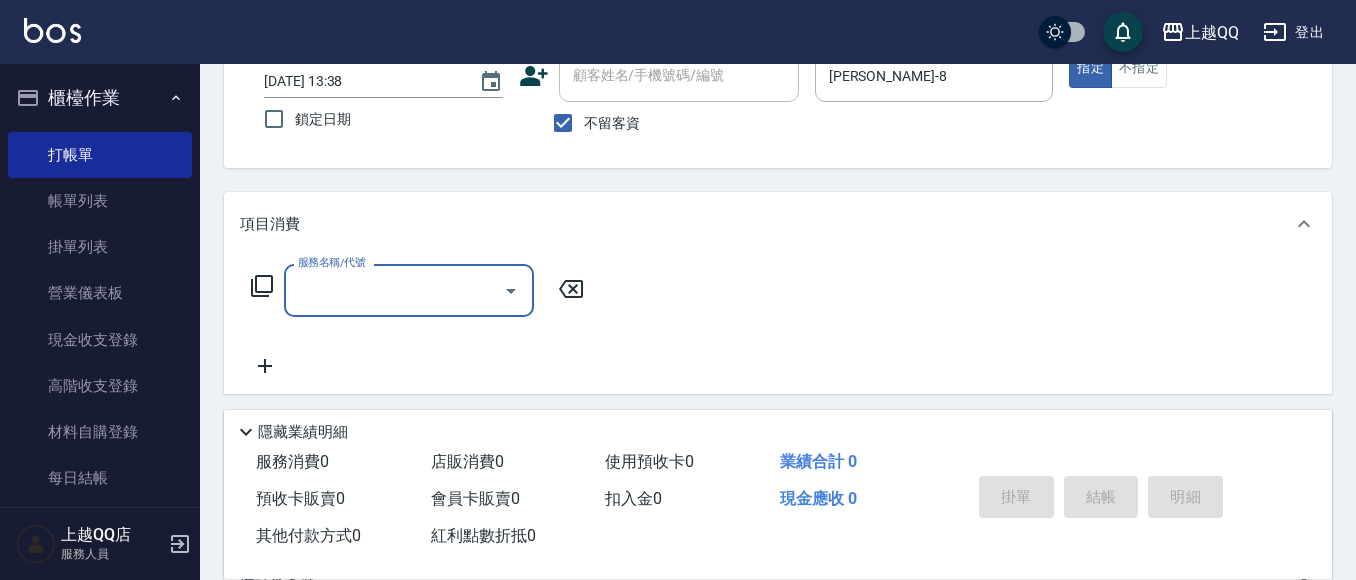 scroll, scrollTop: 140, scrollLeft: 0, axis: vertical 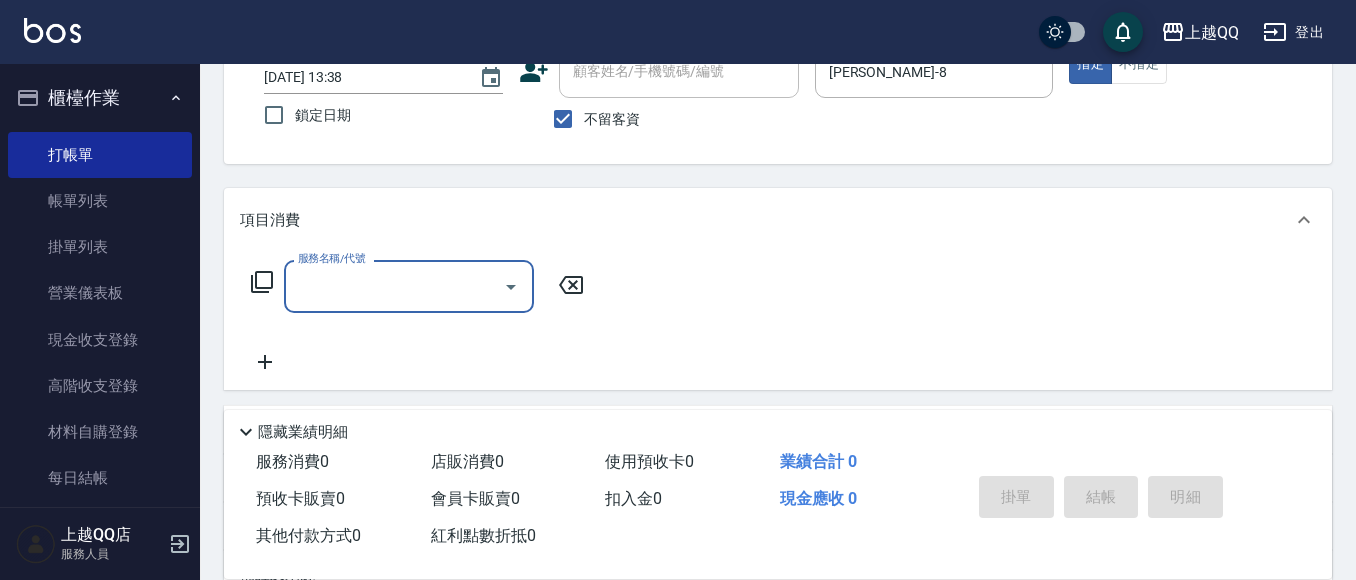 click 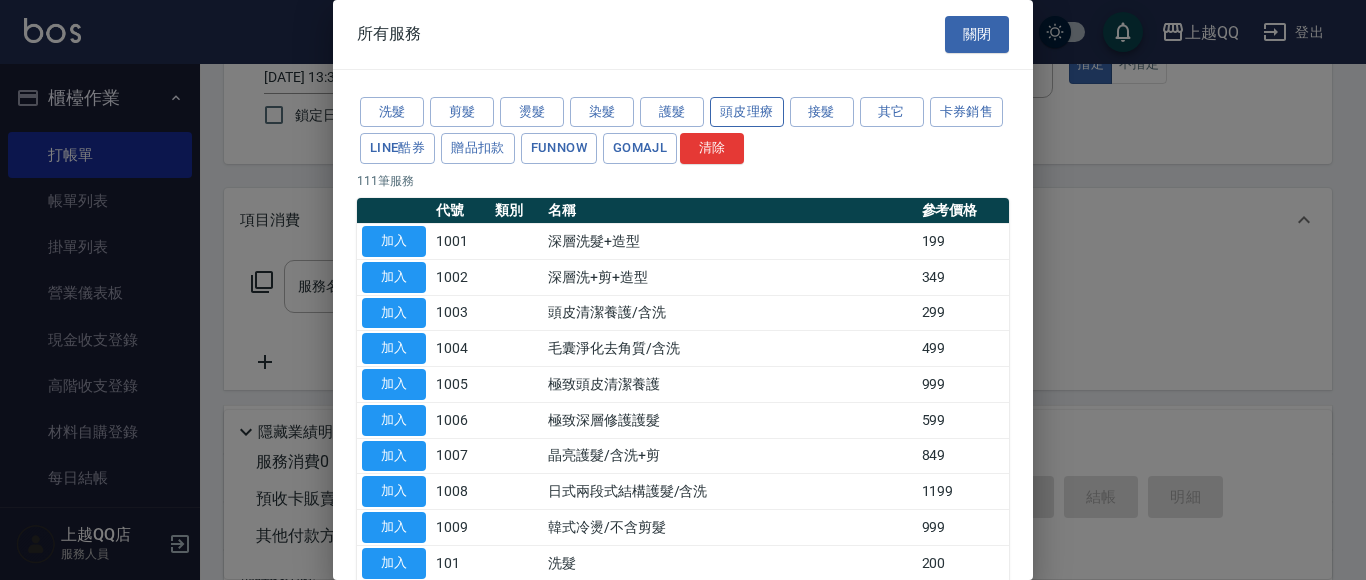 click on "頭皮理療" at bounding box center [747, 112] 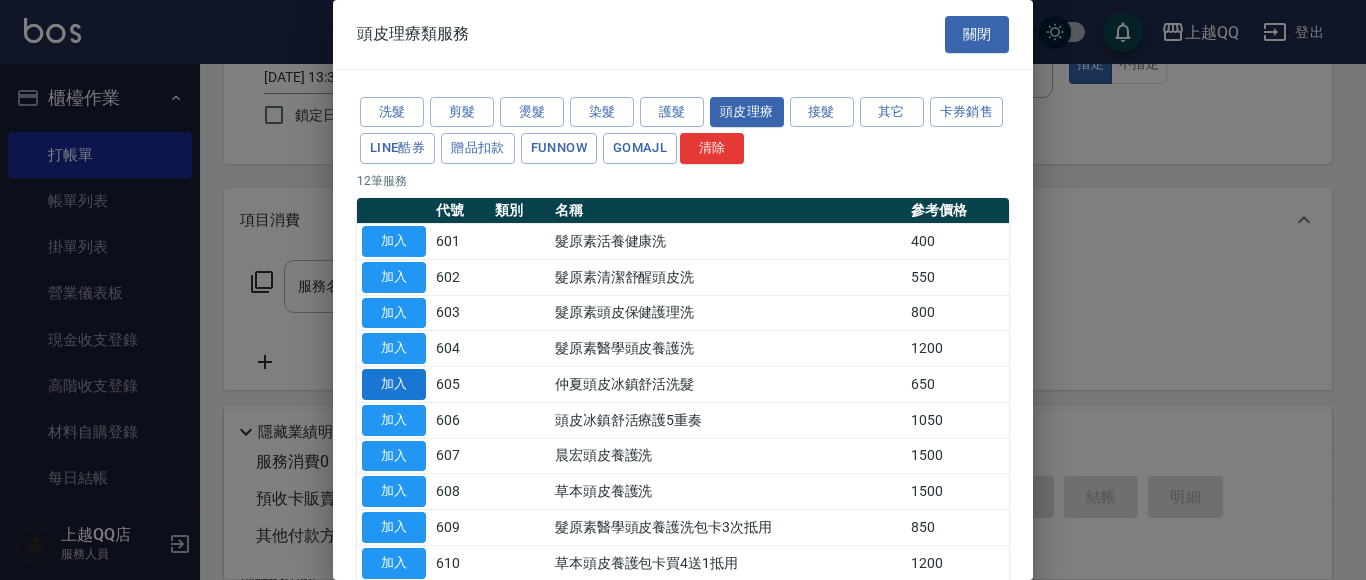 click on "加入" at bounding box center [394, 384] 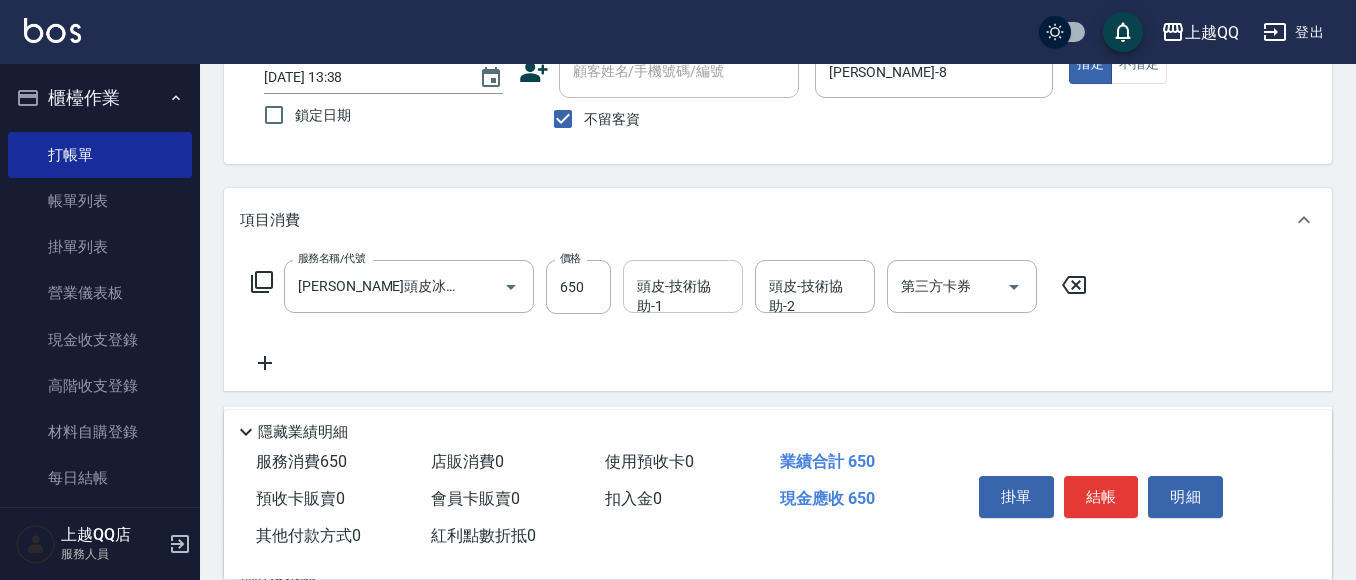 click on "頭皮-技術協助-1" at bounding box center (683, 286) 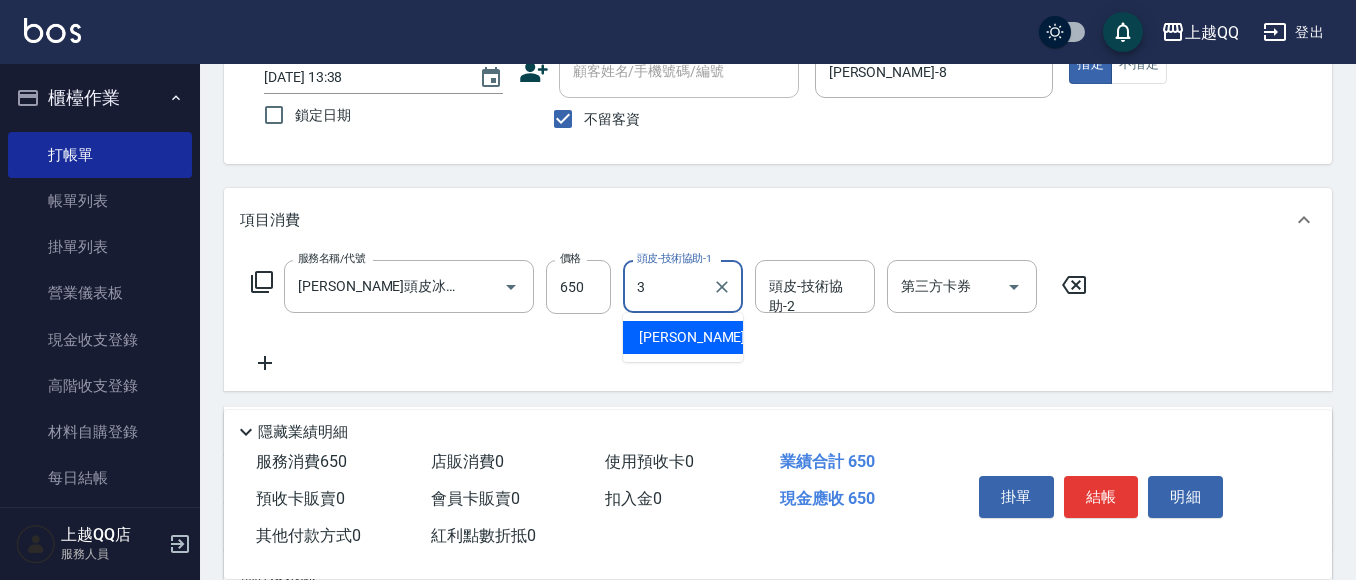 click on "佩怡 -3" at bounding box center (698, 337) 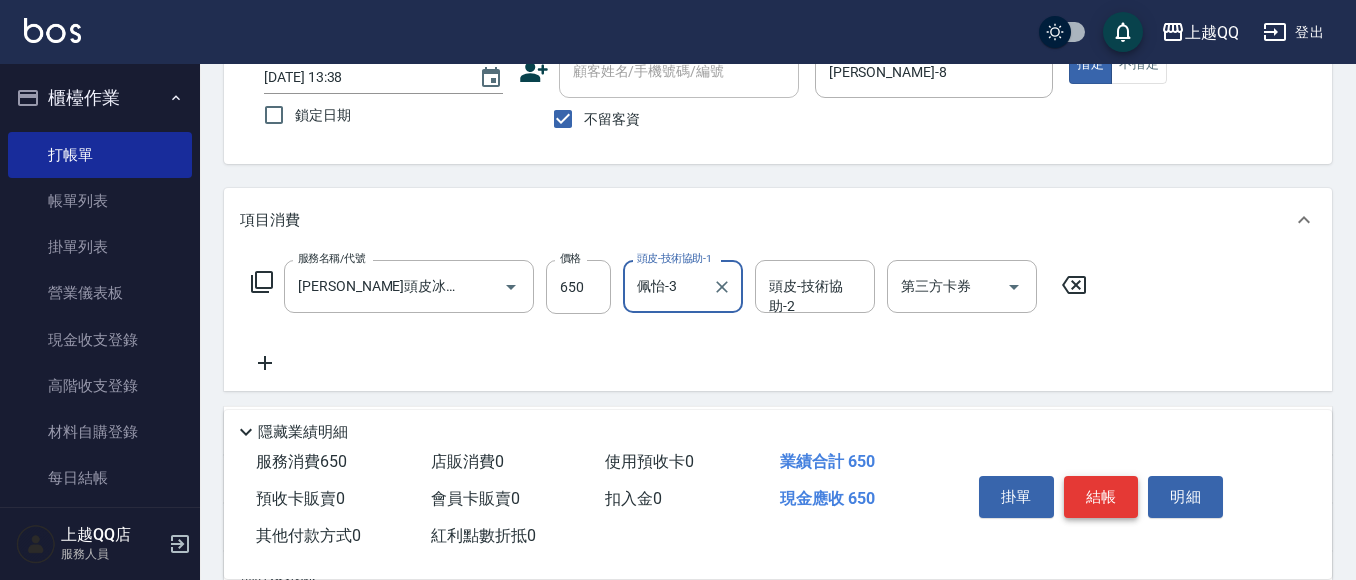 type on "佩怡-3" 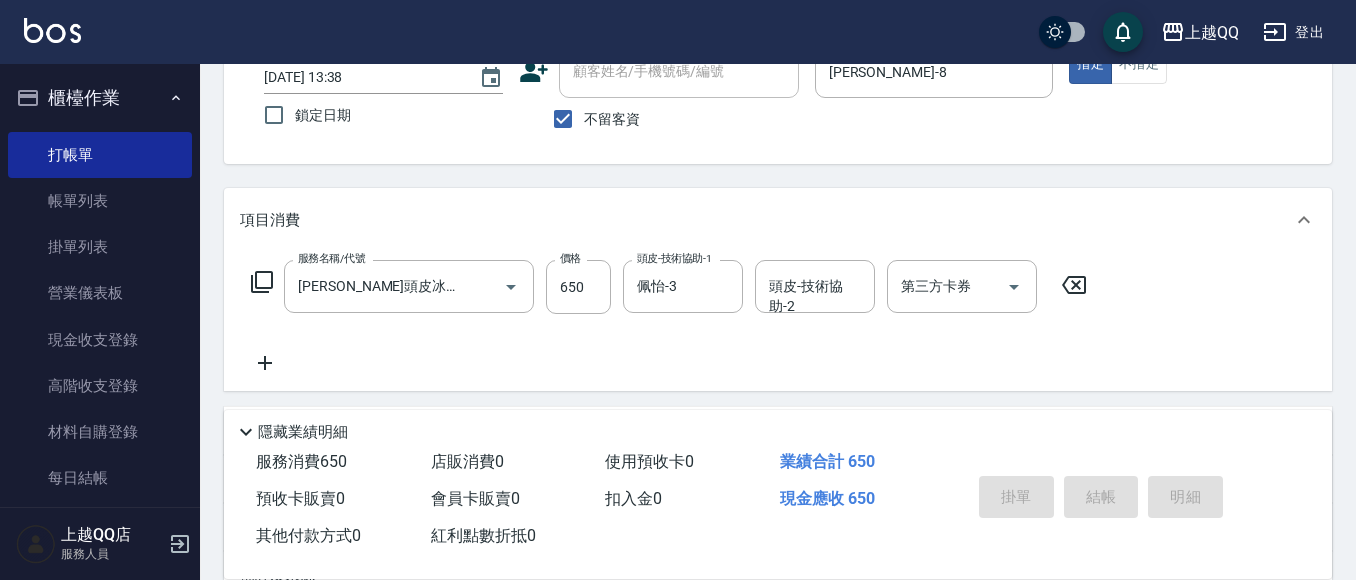 type 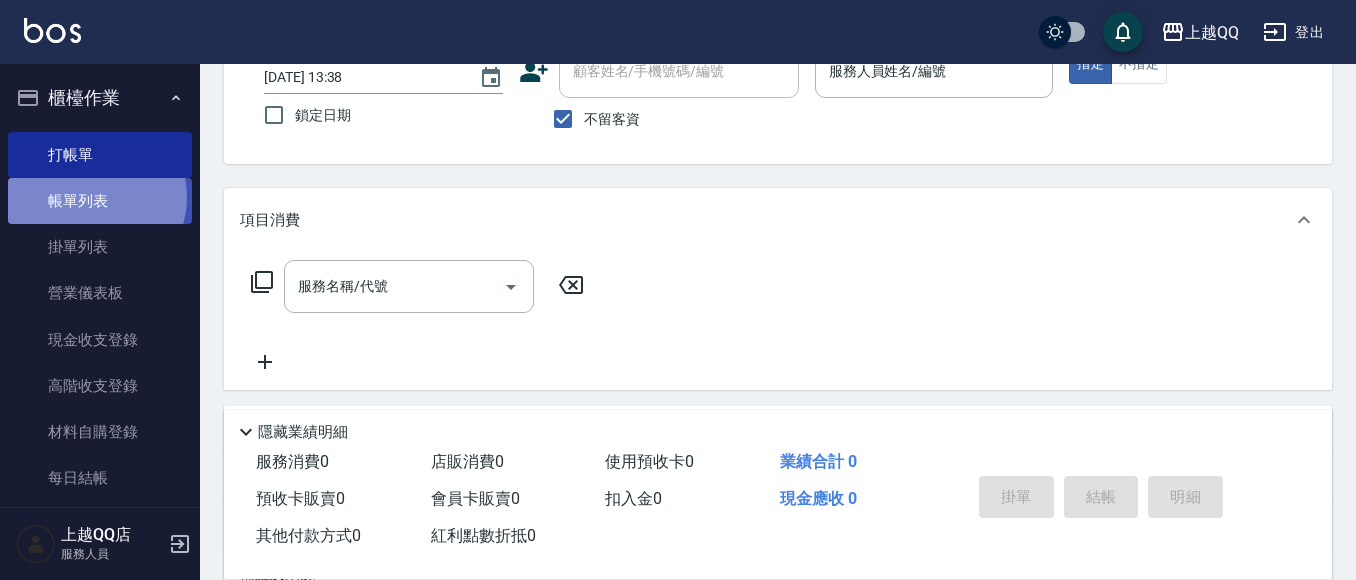 click on "帳單列表" at bounding box center (100, 201) 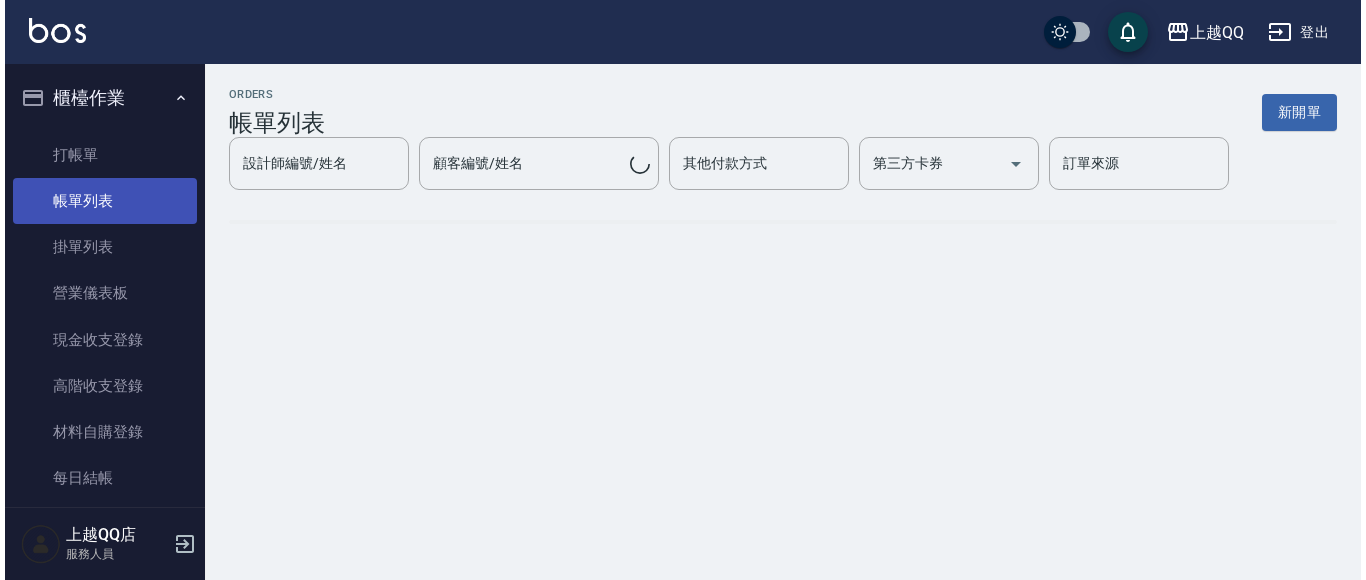 scroll, scrollTop: 0, scrollLeft: 0, axis: both 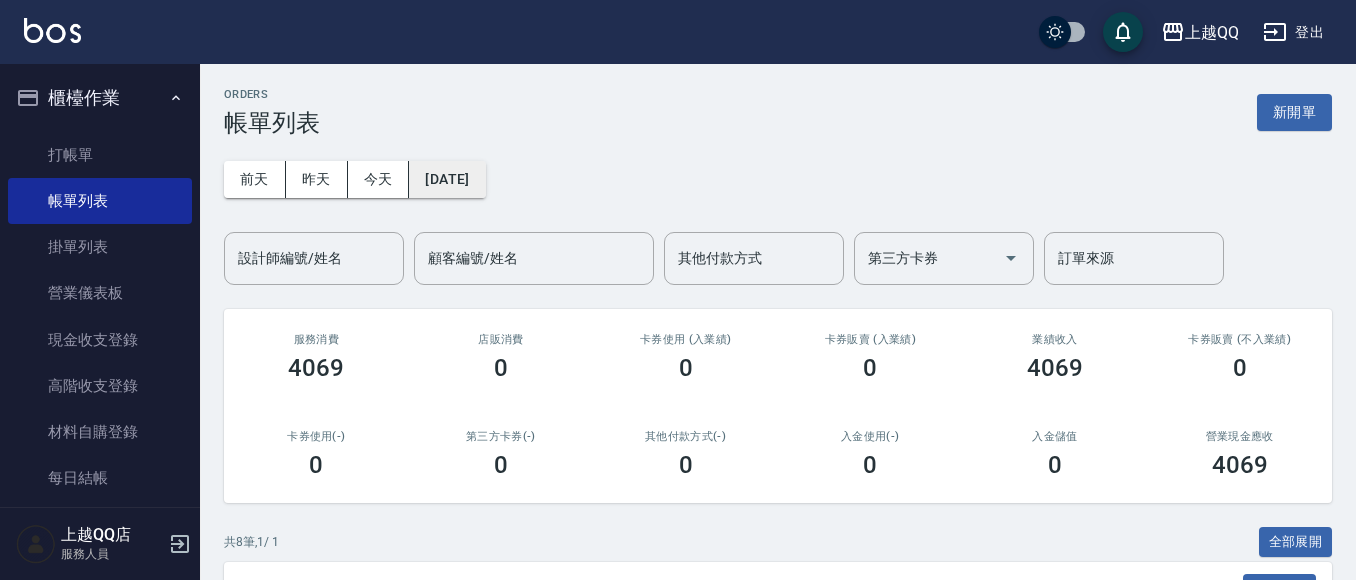 click on "[DATE]" at bounding box center (447, 179) 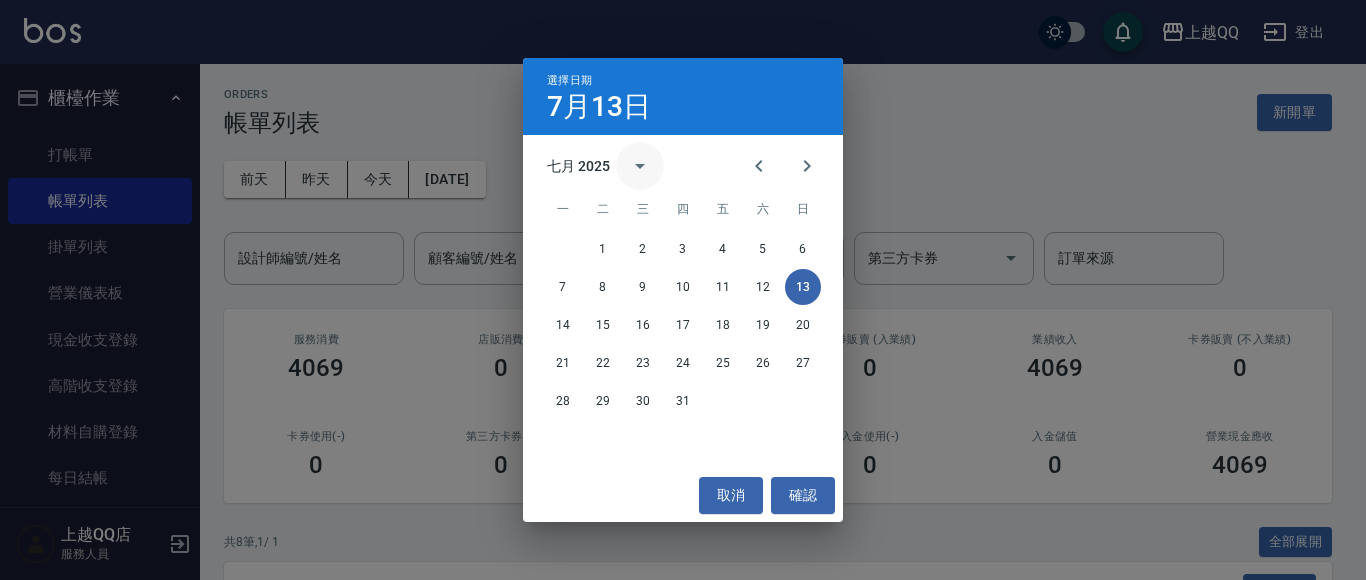 click 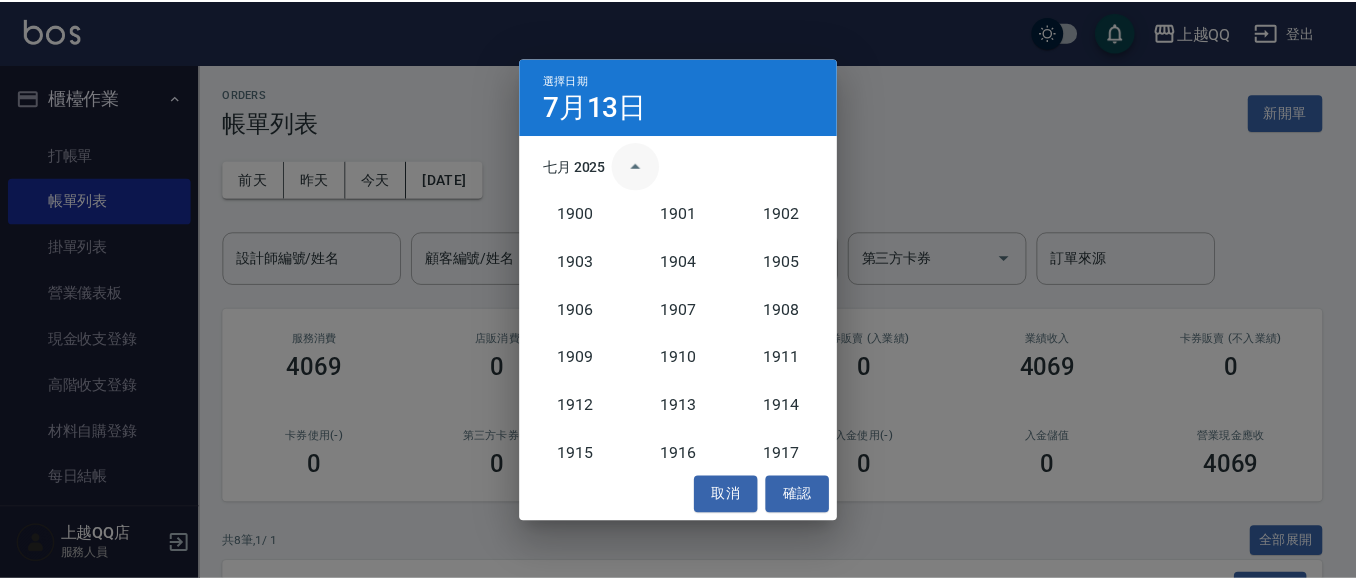 scroll, scrollTop: 1852, scrollLeft: 0, axis: vertical 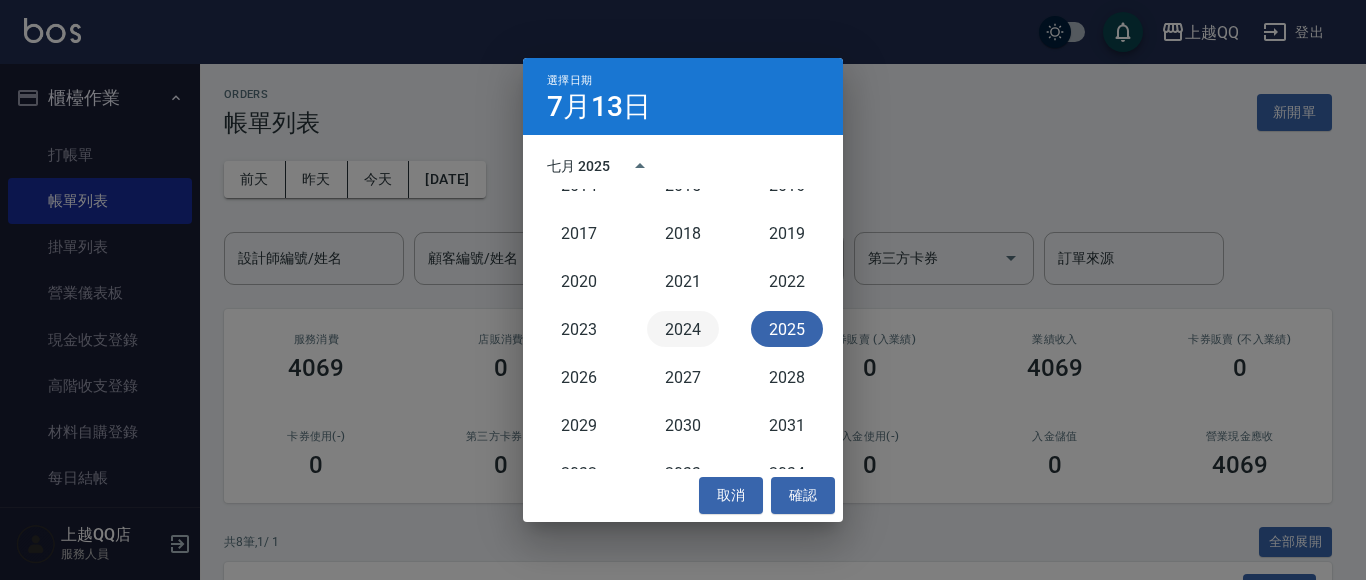 click on "2024" at bounding box center (683, 329) 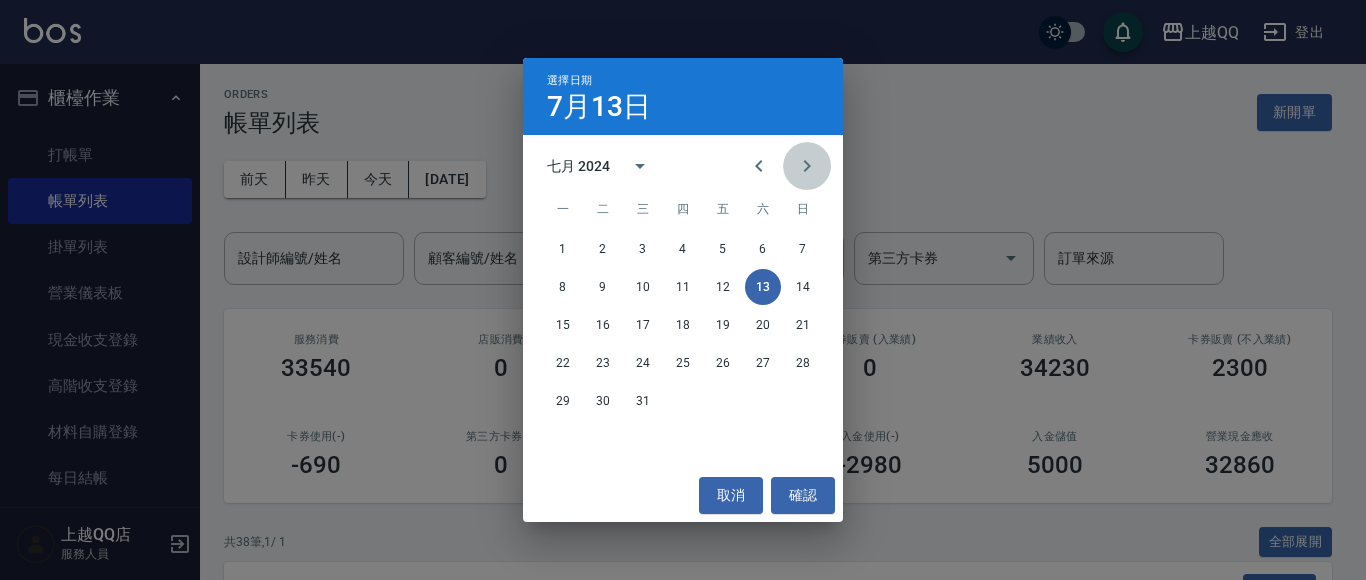 click 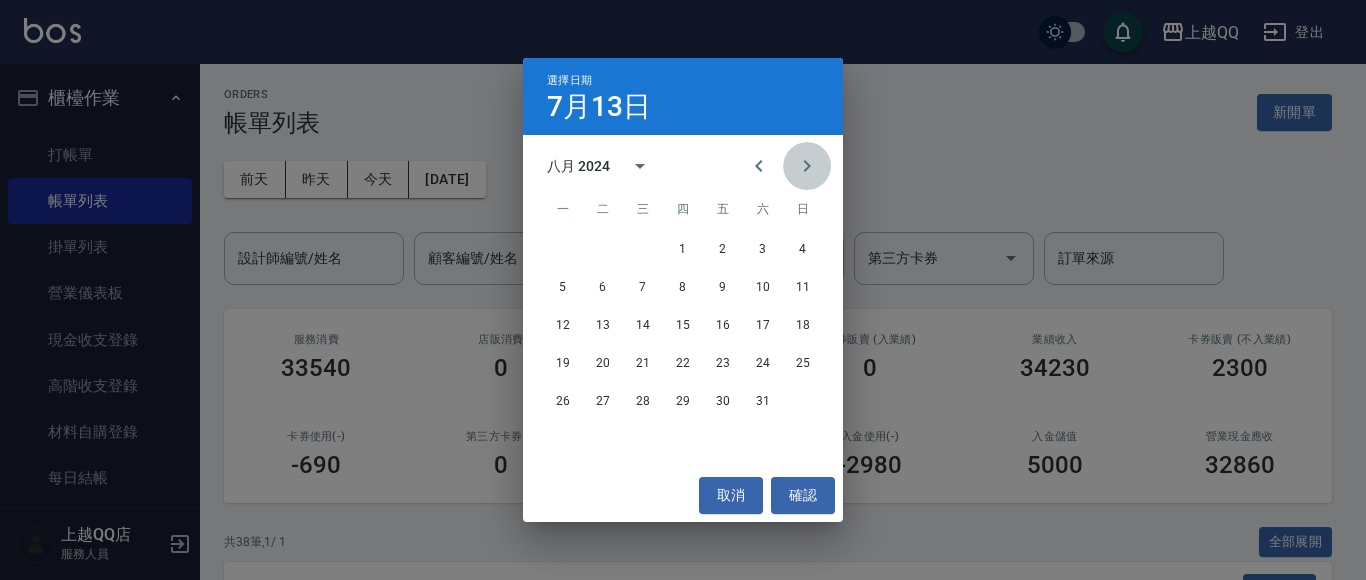 click 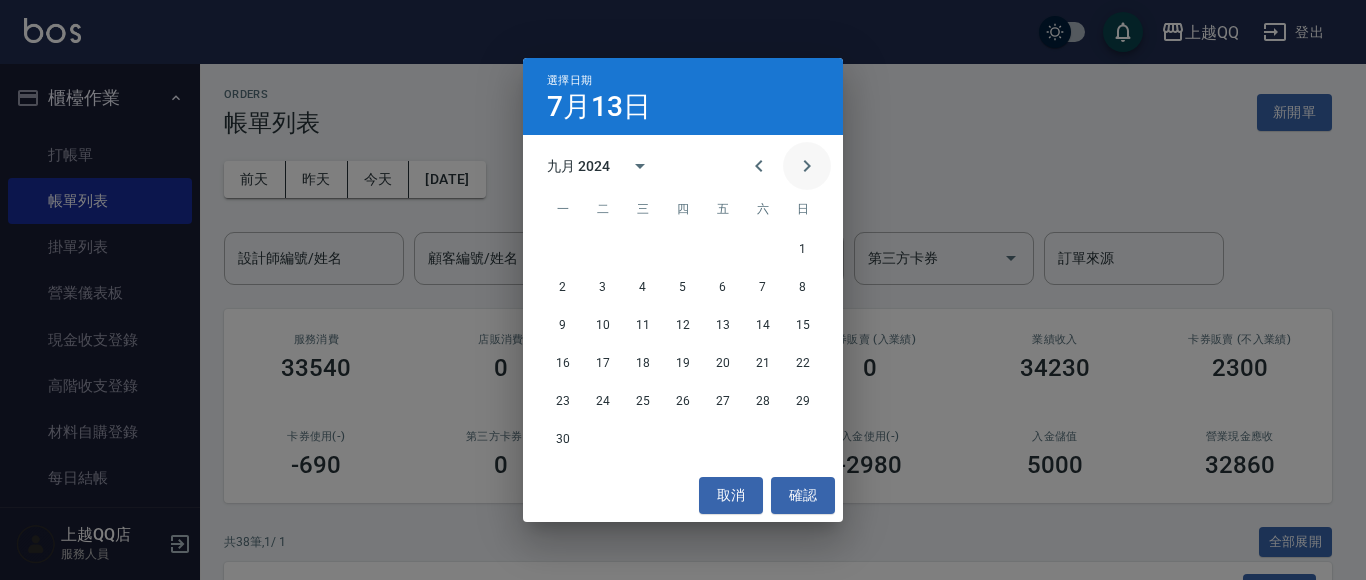 click 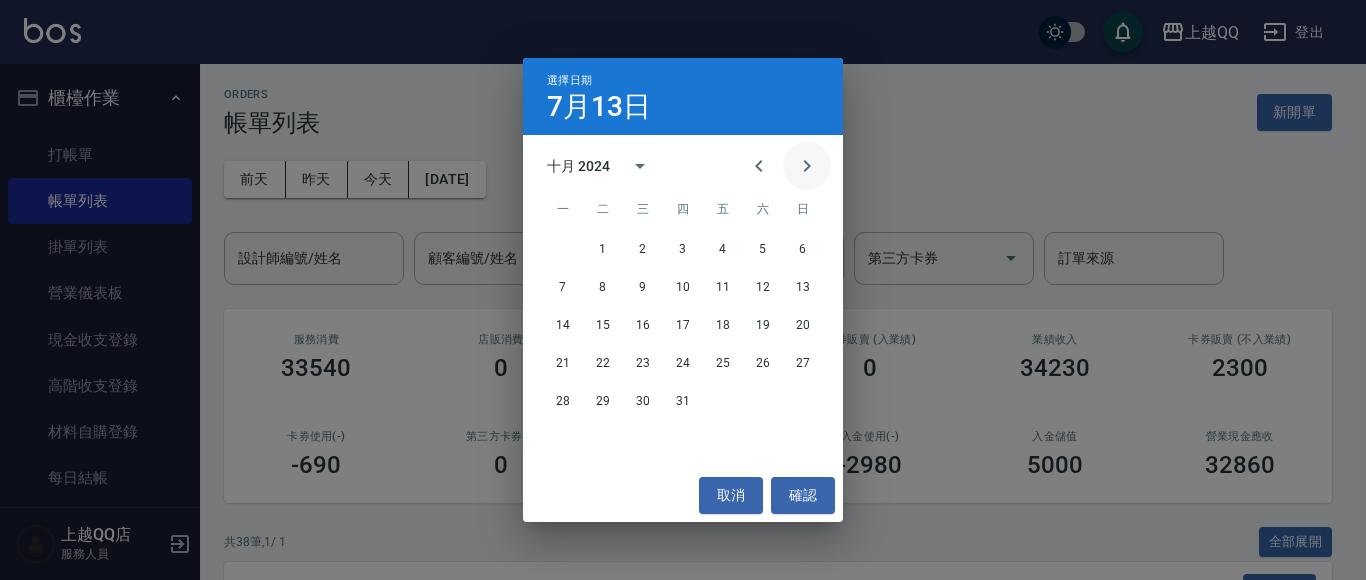 click 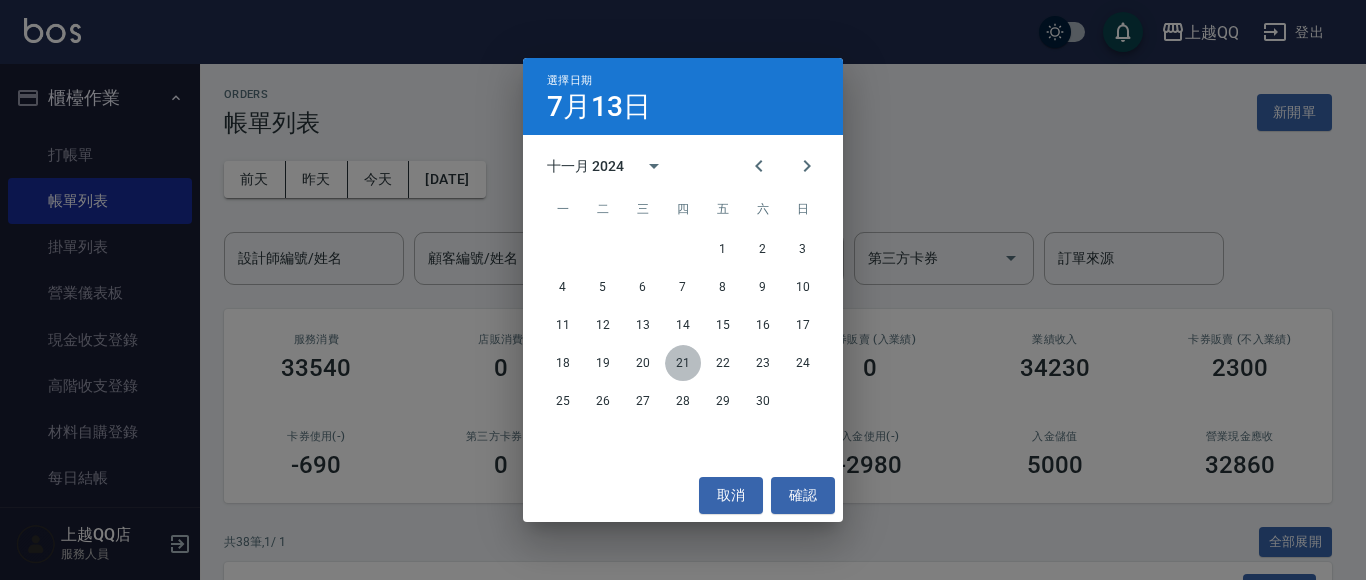 click on "21" at bounding box center (683, 363) 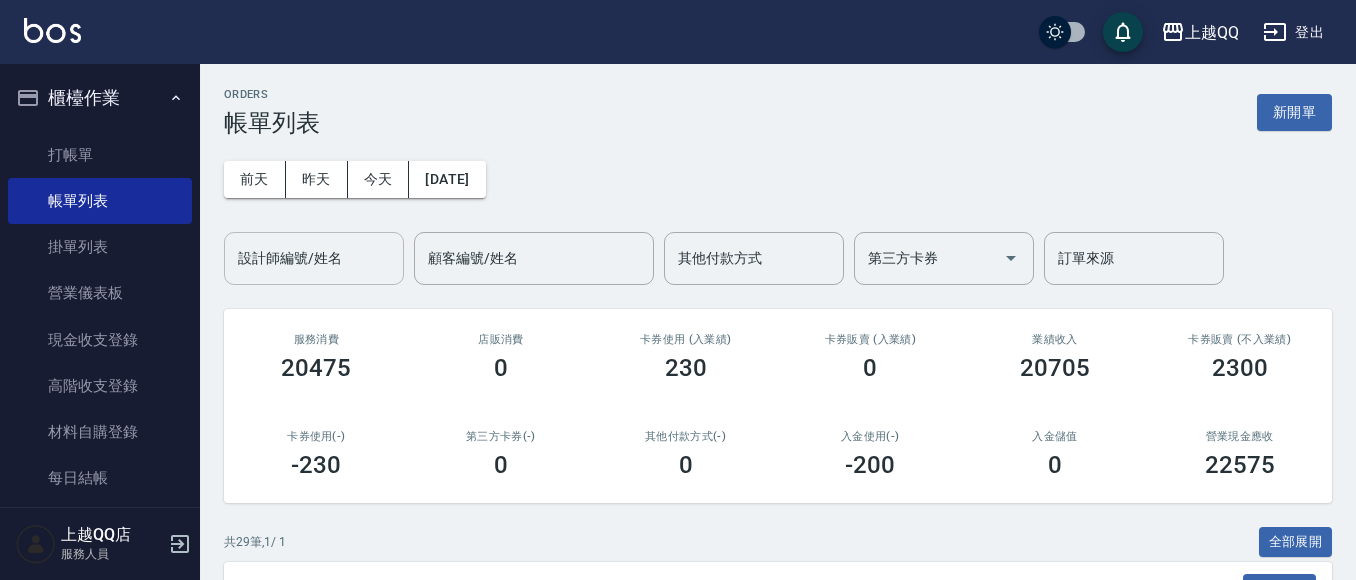 click on "設計師編號/姓名" at bounding box center [314, 258] 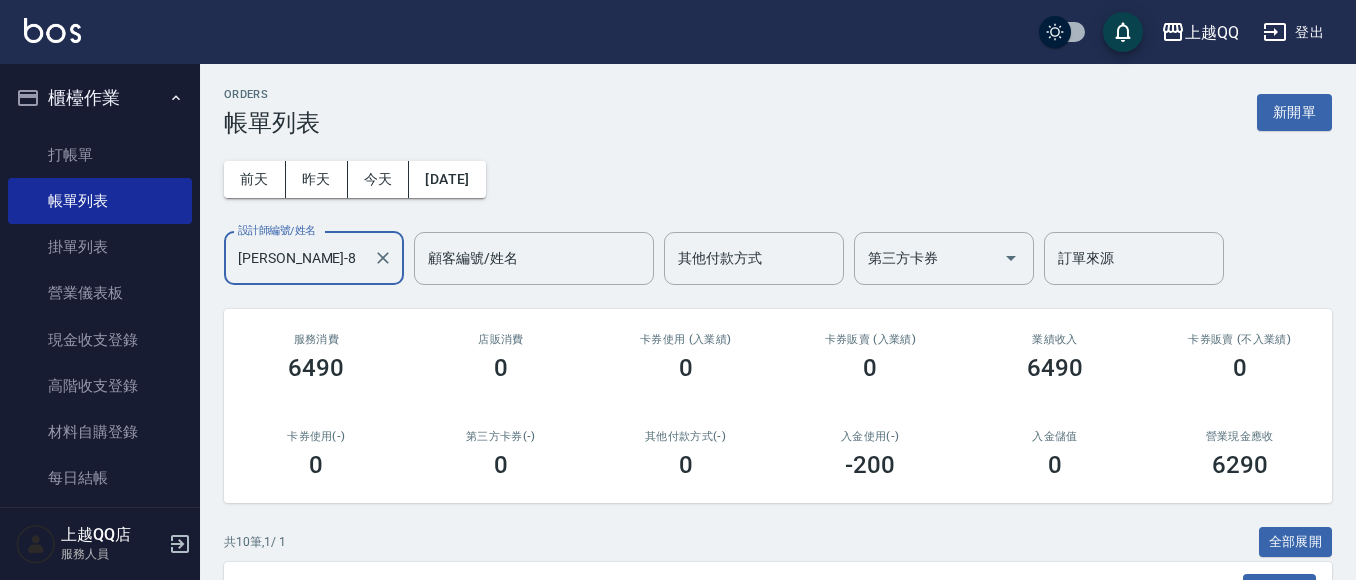 scroll, scrollTop: 660, scrollLeft: 0, axis: vertical 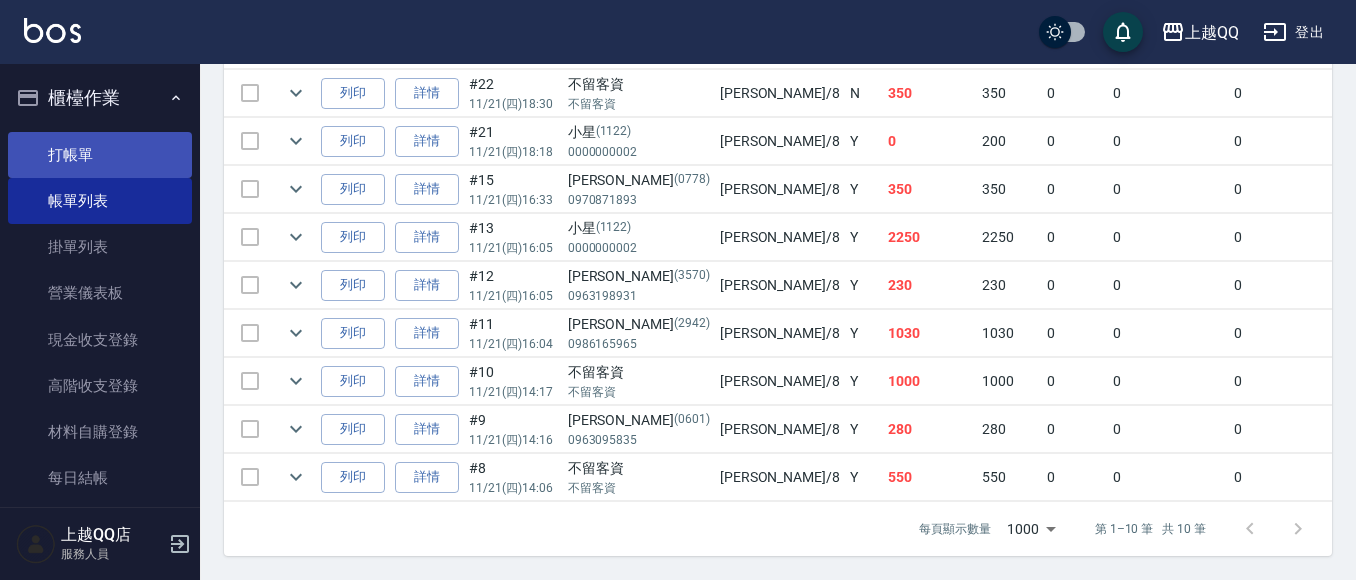 type on "[PERSON_NAME]-8" 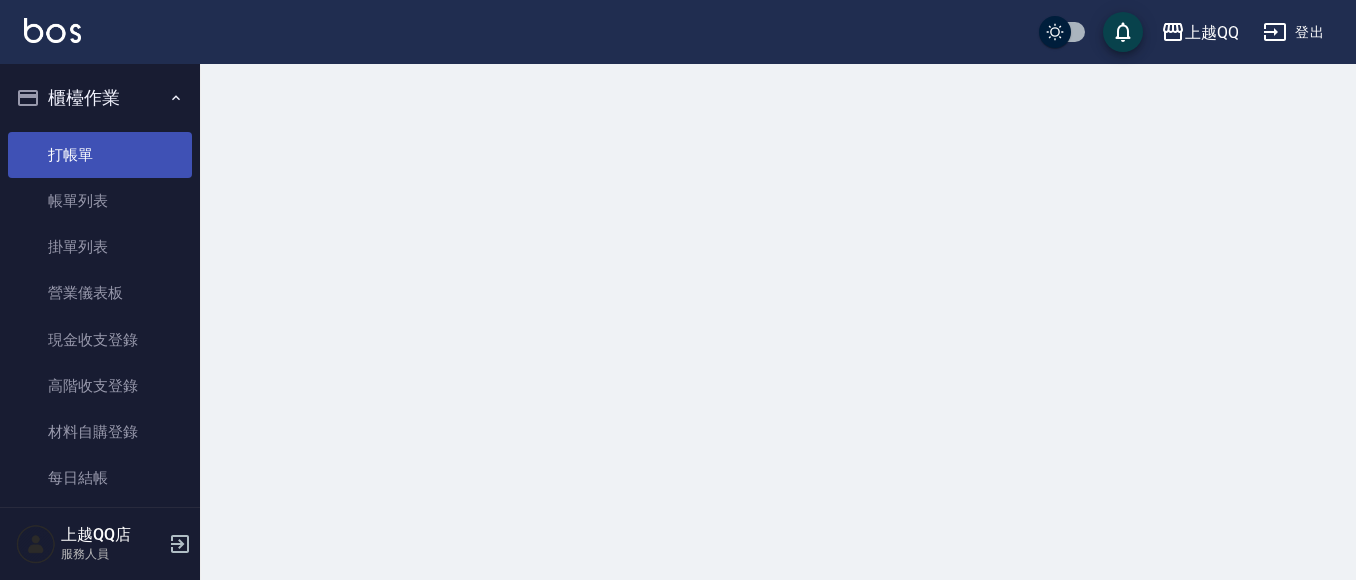 scroll, scrollTop: 0, scrollLeft: 0, axis: both 